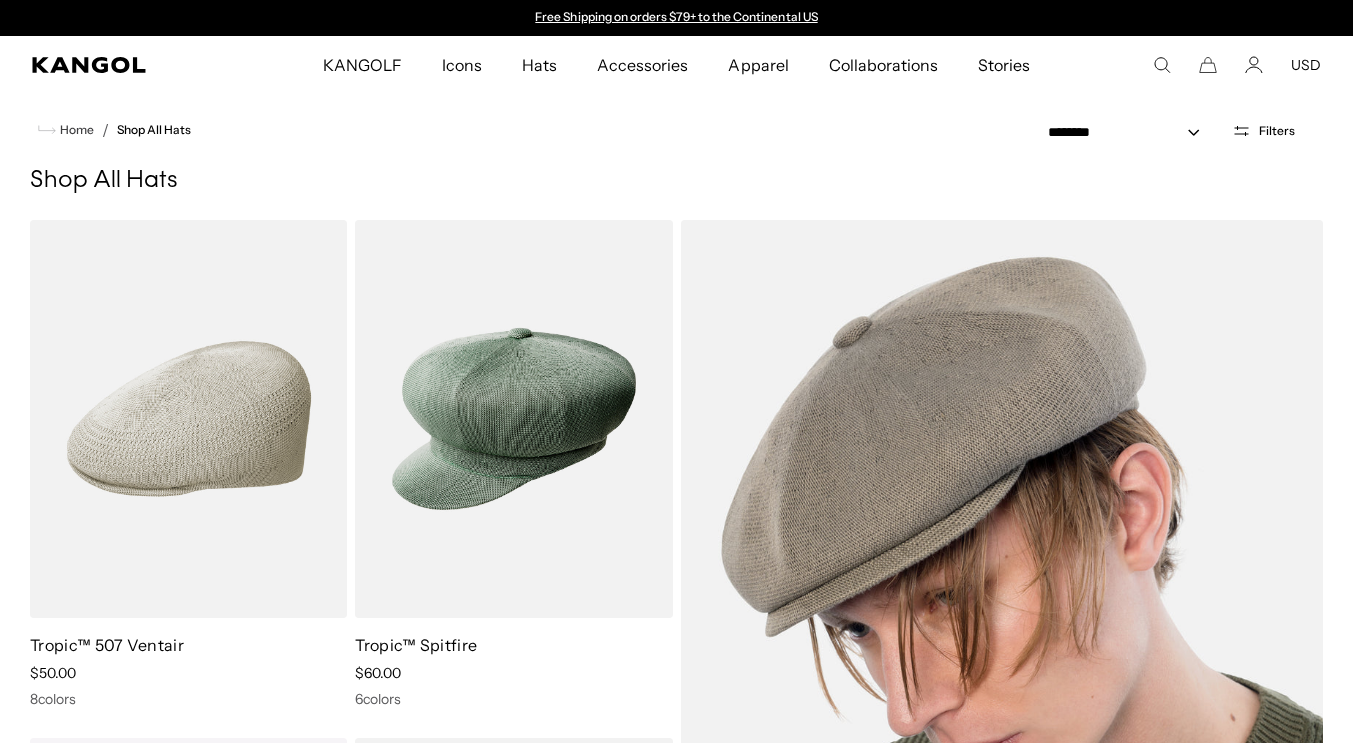 scroll, scrollTop: 0, scrollLeft: 0, axis: both 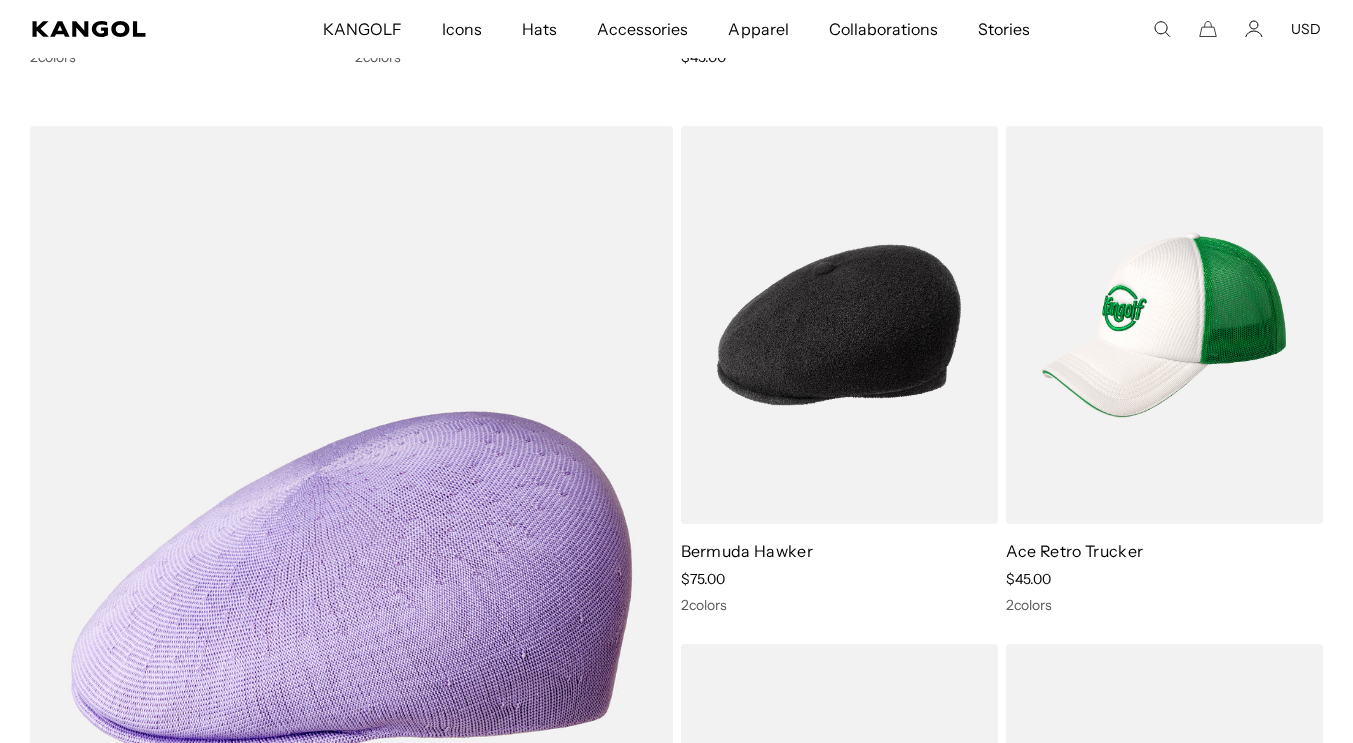 click 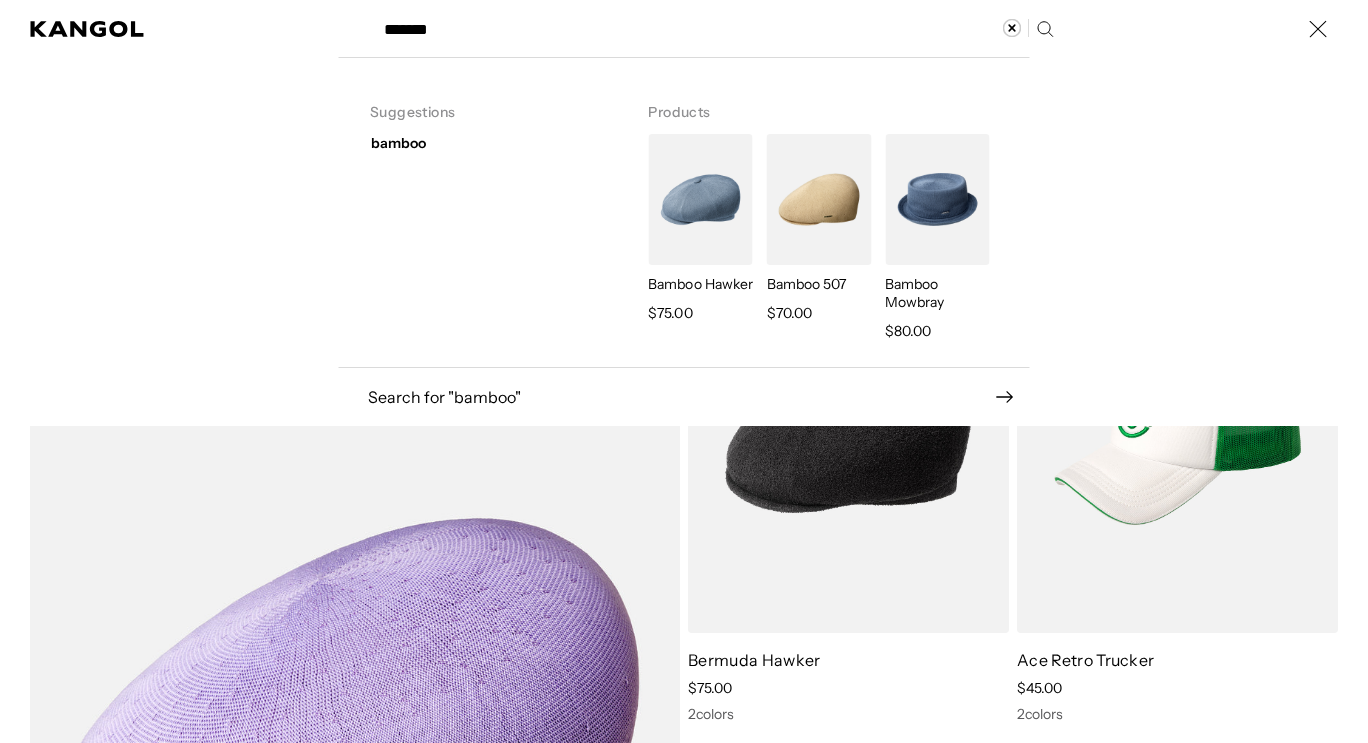 scroll, scrollTop: 0, scrollLeft: 412, axis: horizontal 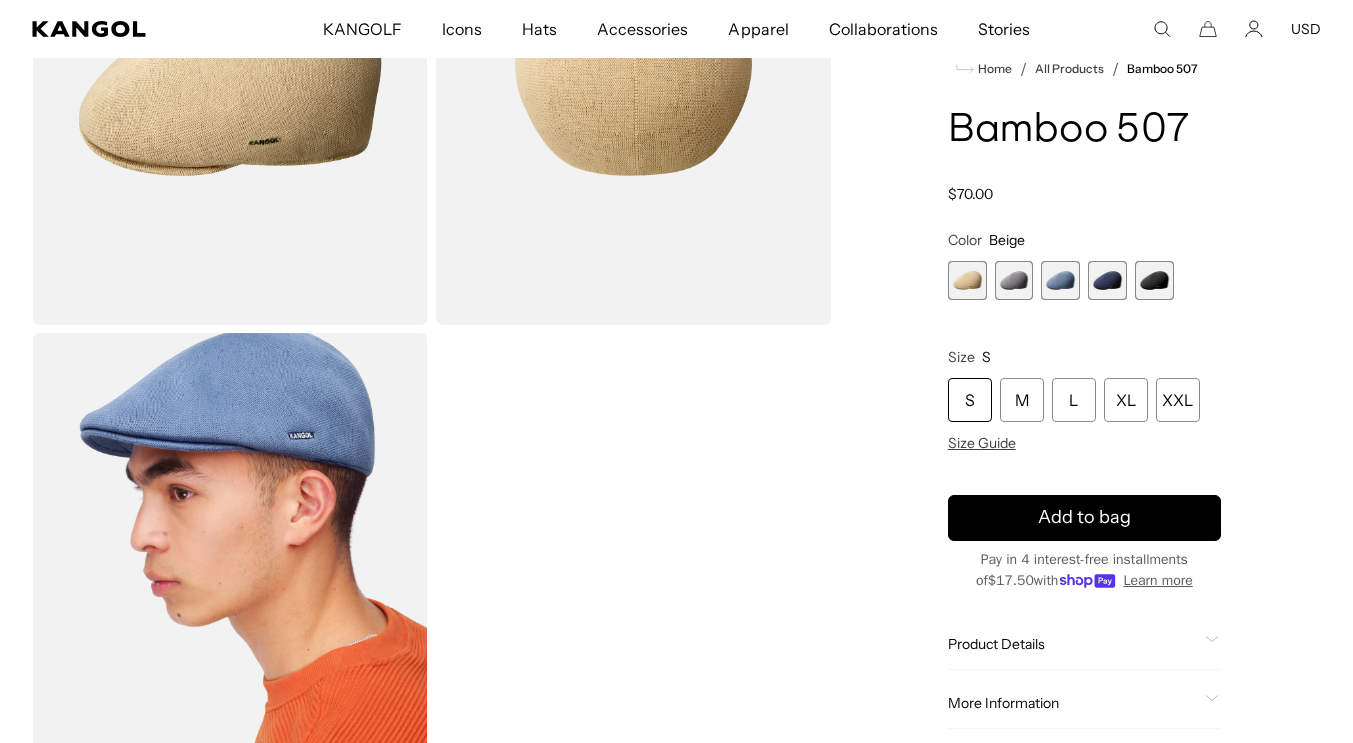 click at bounding box center (1154, 280) 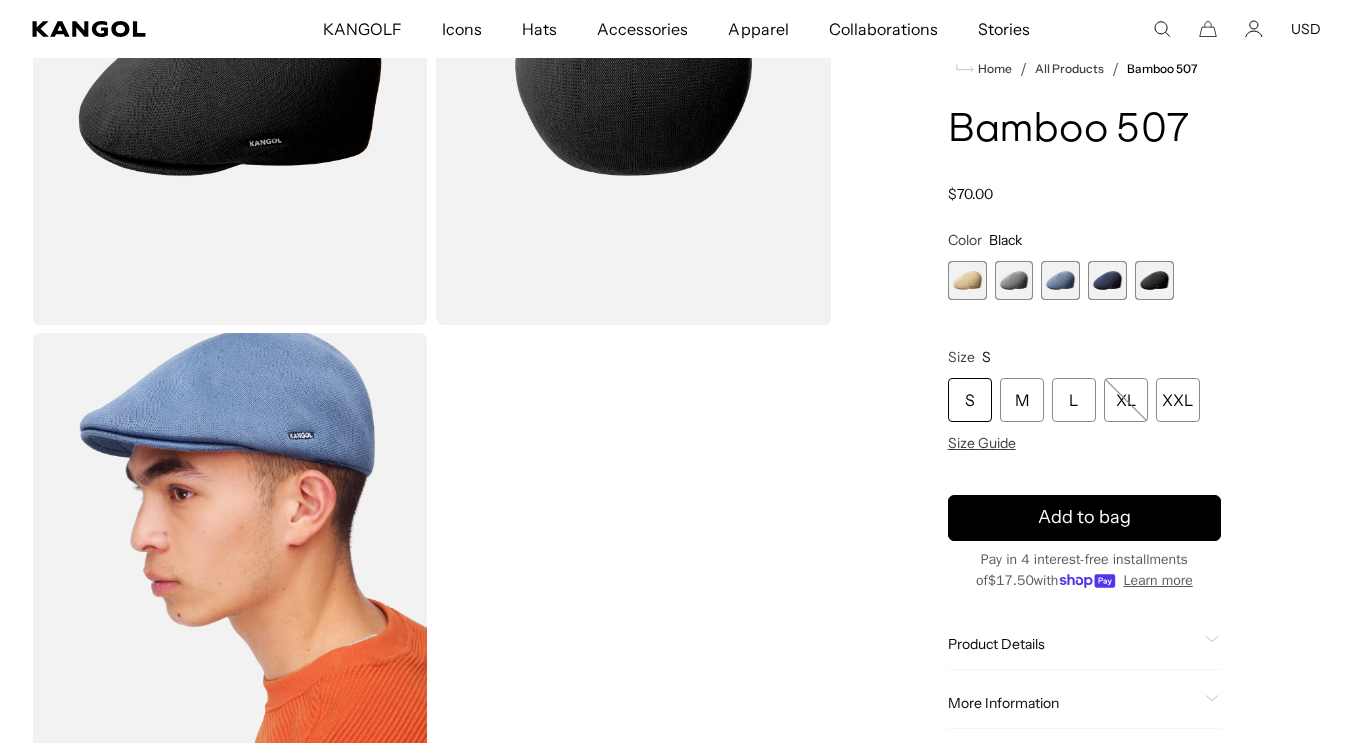 scroll, scrollTop: 0, scrollLeft: 0, axis: both 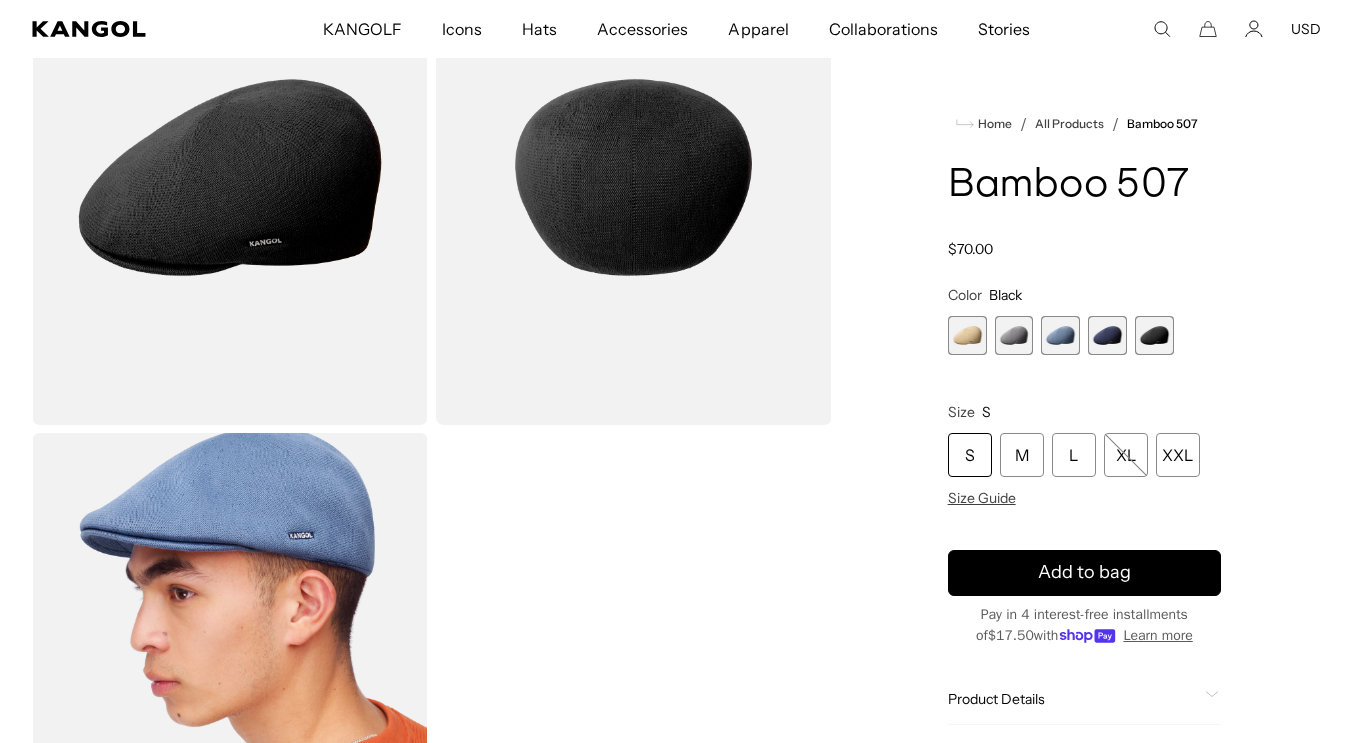 click at bounding box center (1107, 335) 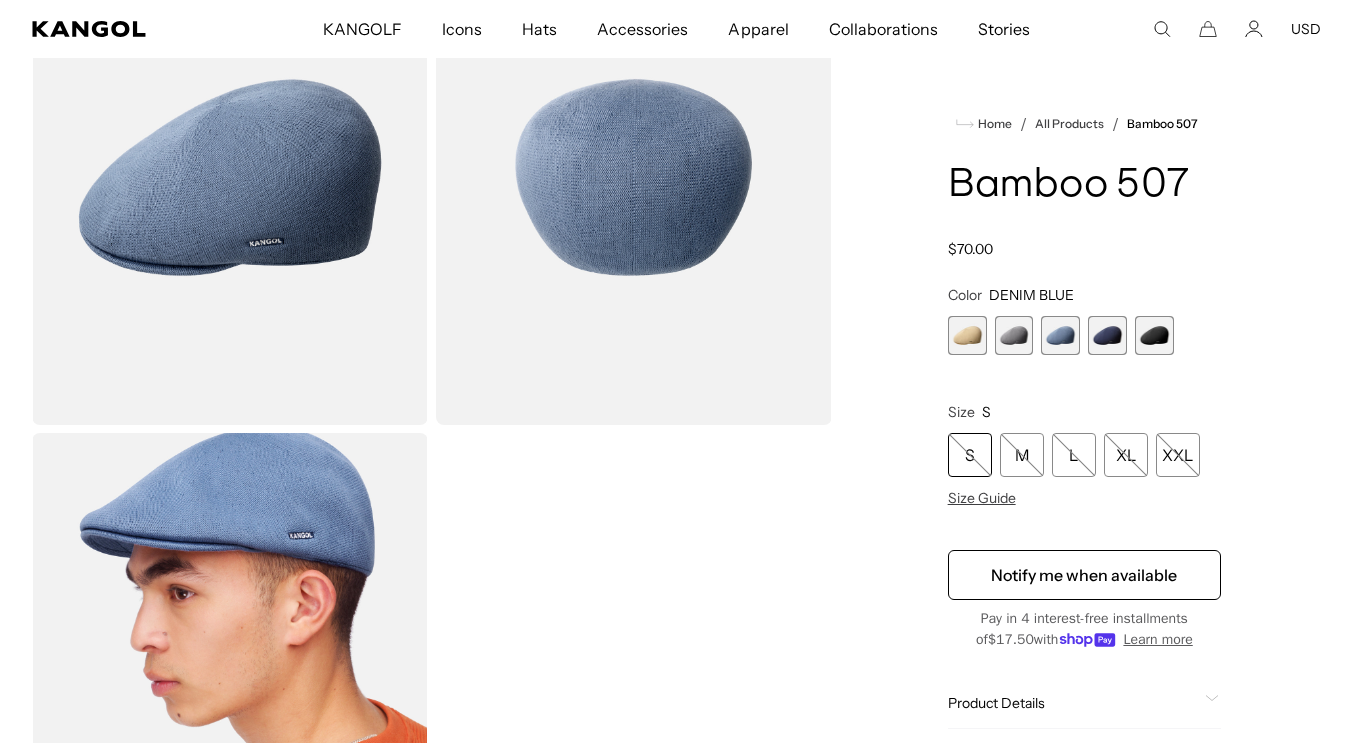 scroll, scrollTop: 0, scrollLeft: 412, axis: horizontal 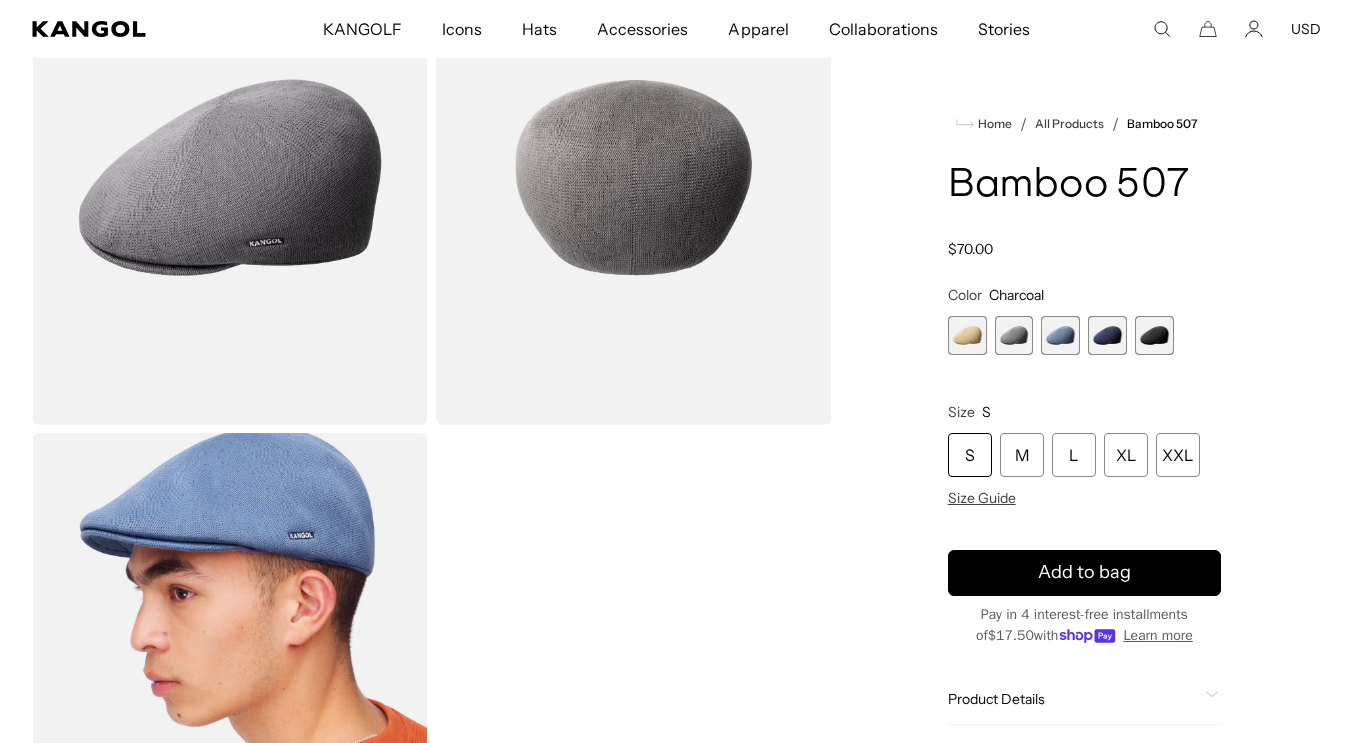 click at bounding box center [967, 335] 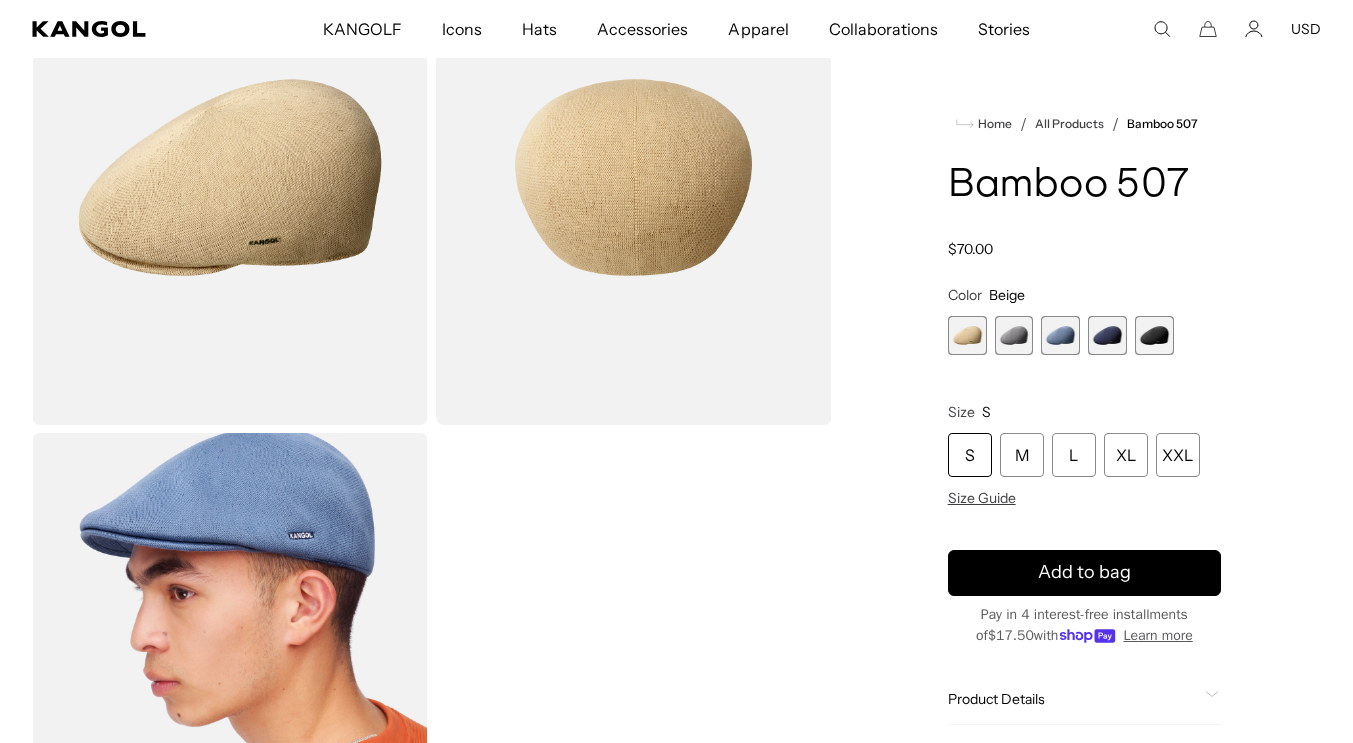 scroll, scrollTop: 0, scrollLeft: 0, axis: both 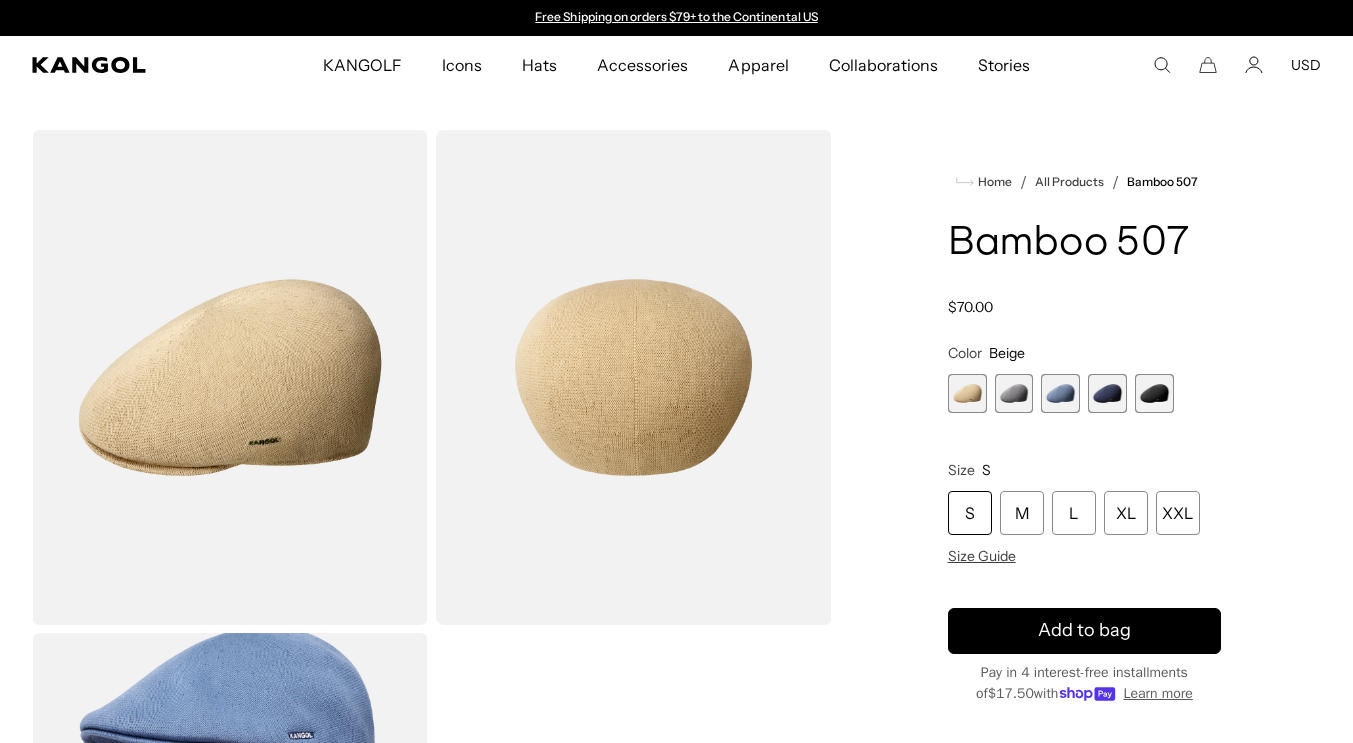 click at bounding box center (1014, 393) 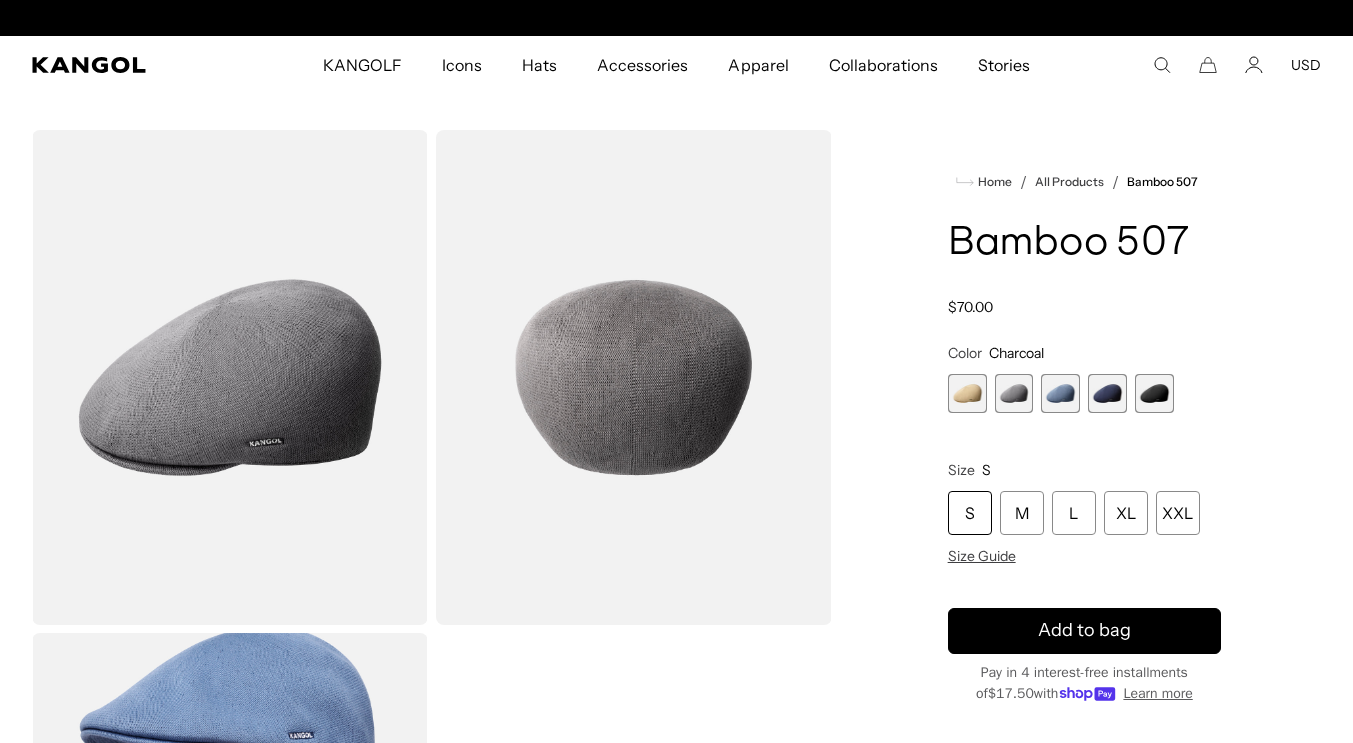 scroll, scrollTop: 0, scrollLeft: 412, axis: horizontal 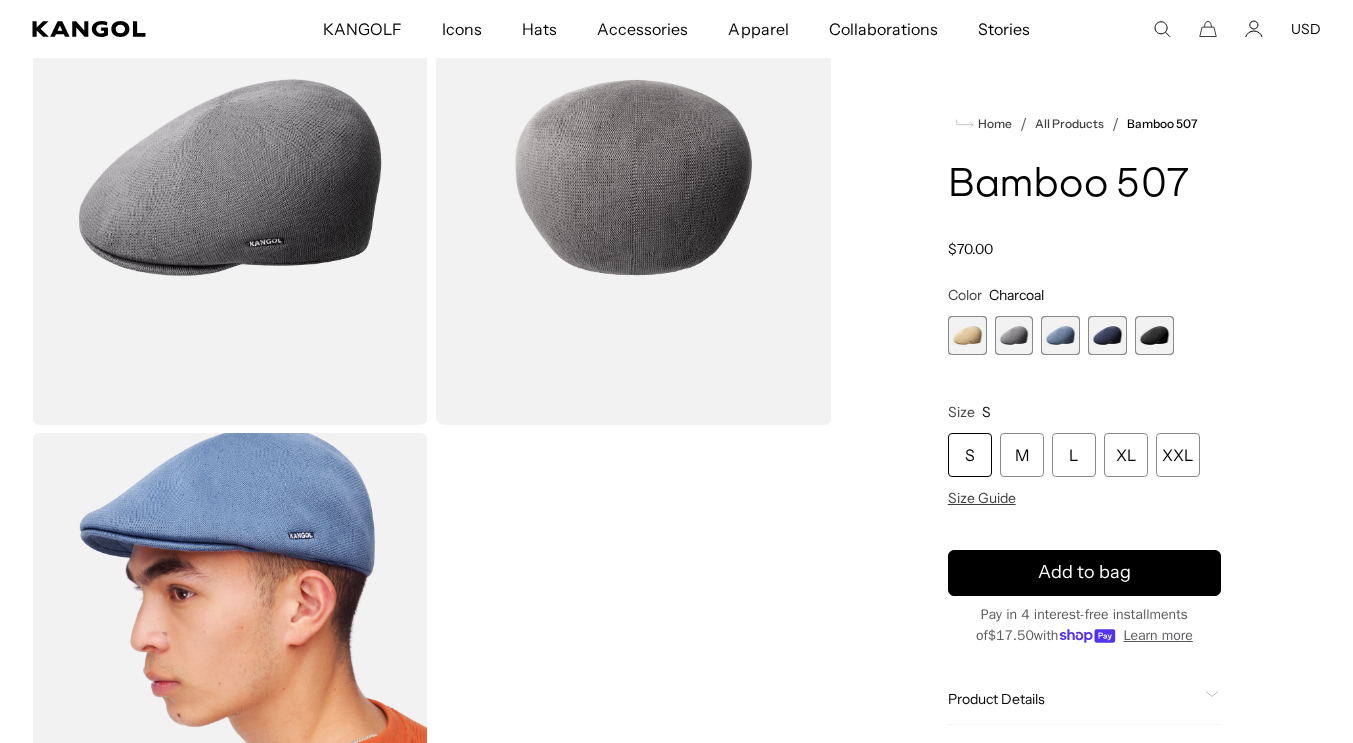 click on "S" at bounding box center (970, 455) 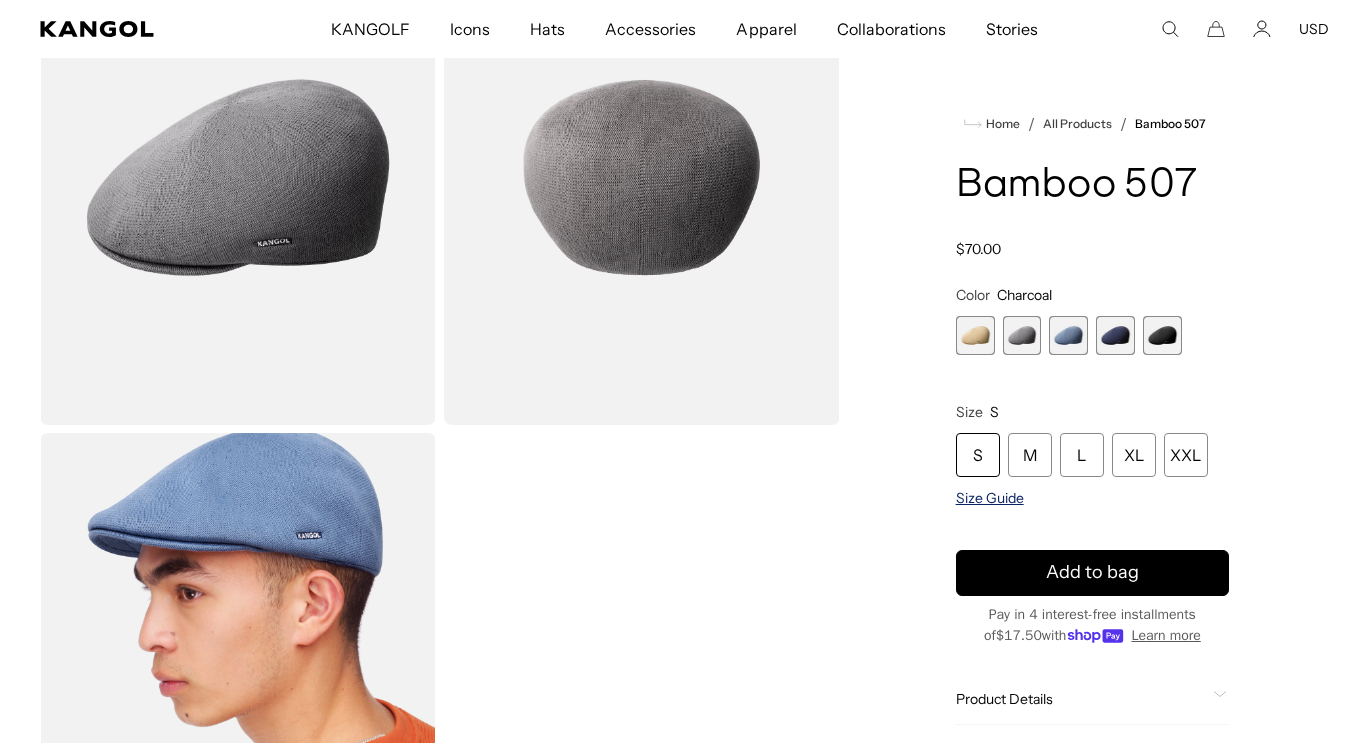 scroll, scrollTop: 0, scrollLeft: 0, axis: both 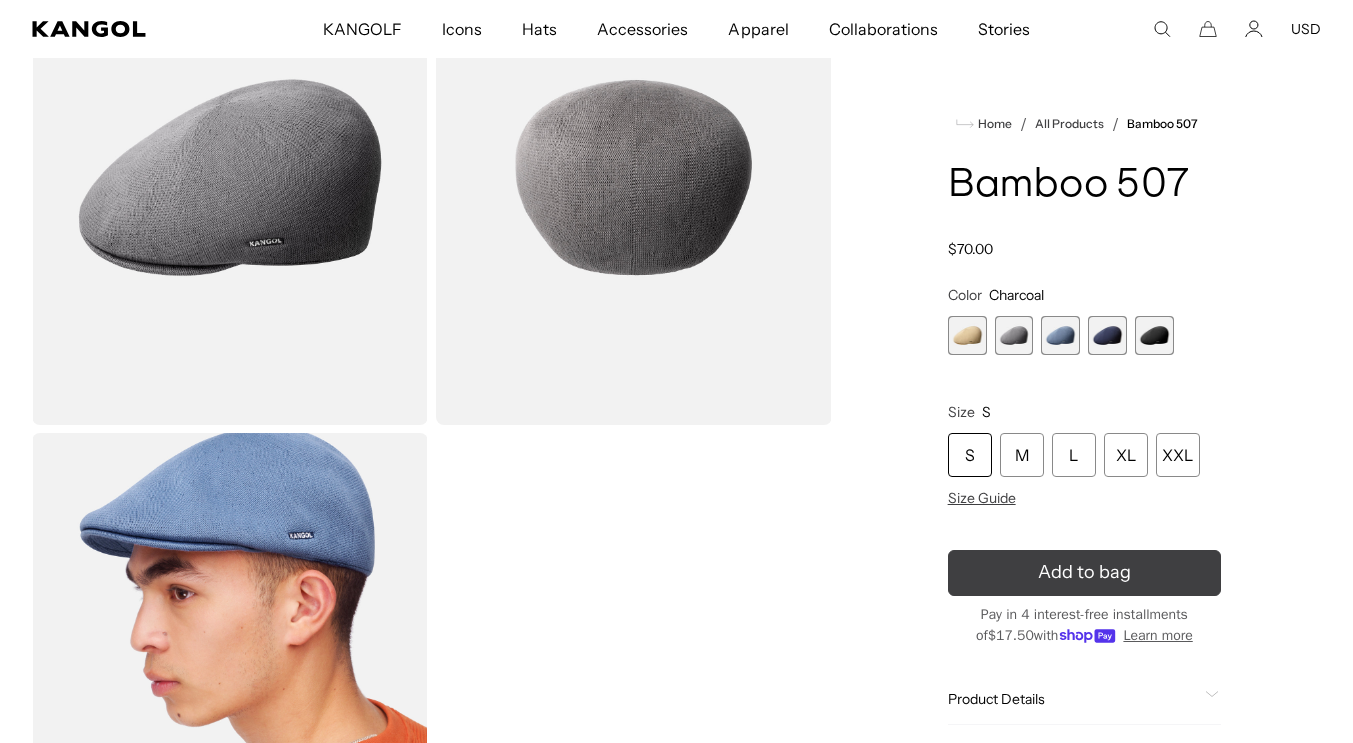 click on "Add to bag" at bounding box center [1084, 572] 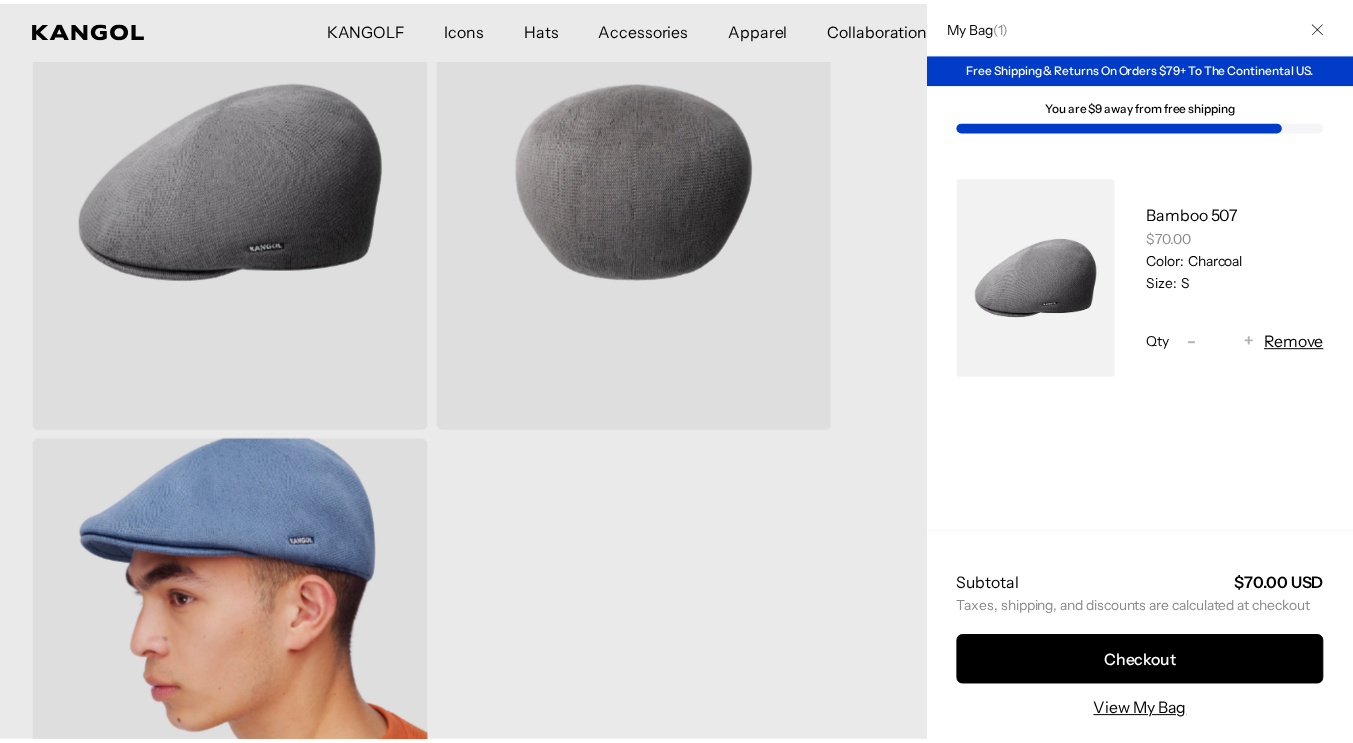 scroll, scrollTop: 0, scrollLeft: 0, axis: both 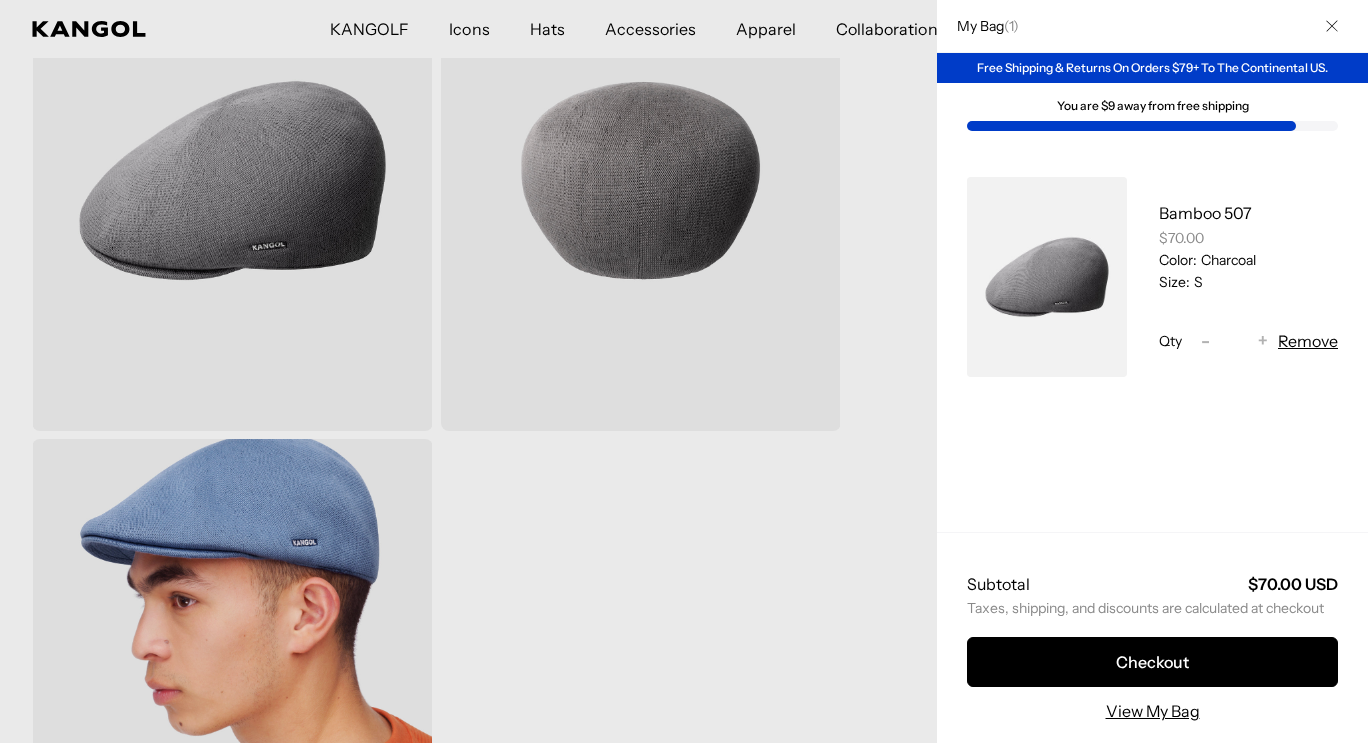 click at bounding box center [684, 371] 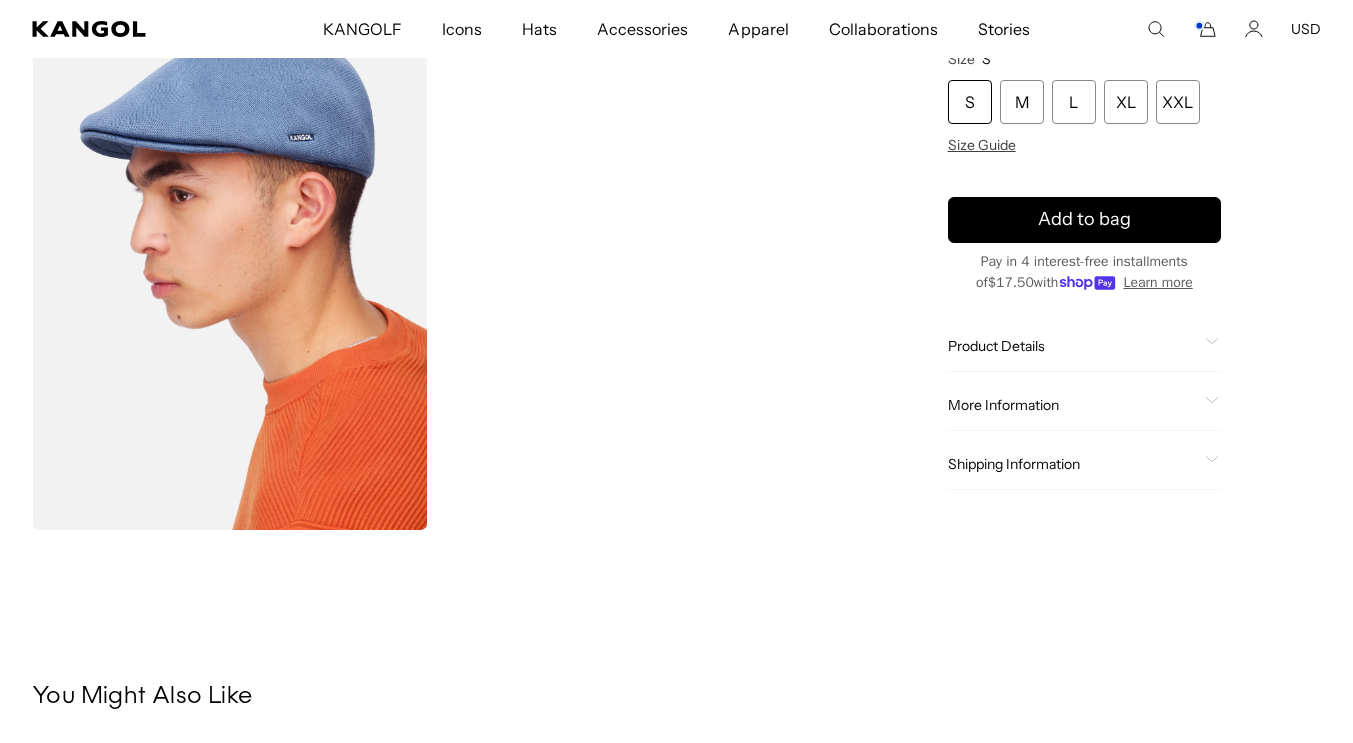 scroll, scrollTop: 600, scrollLeft: 0, axis: vertical 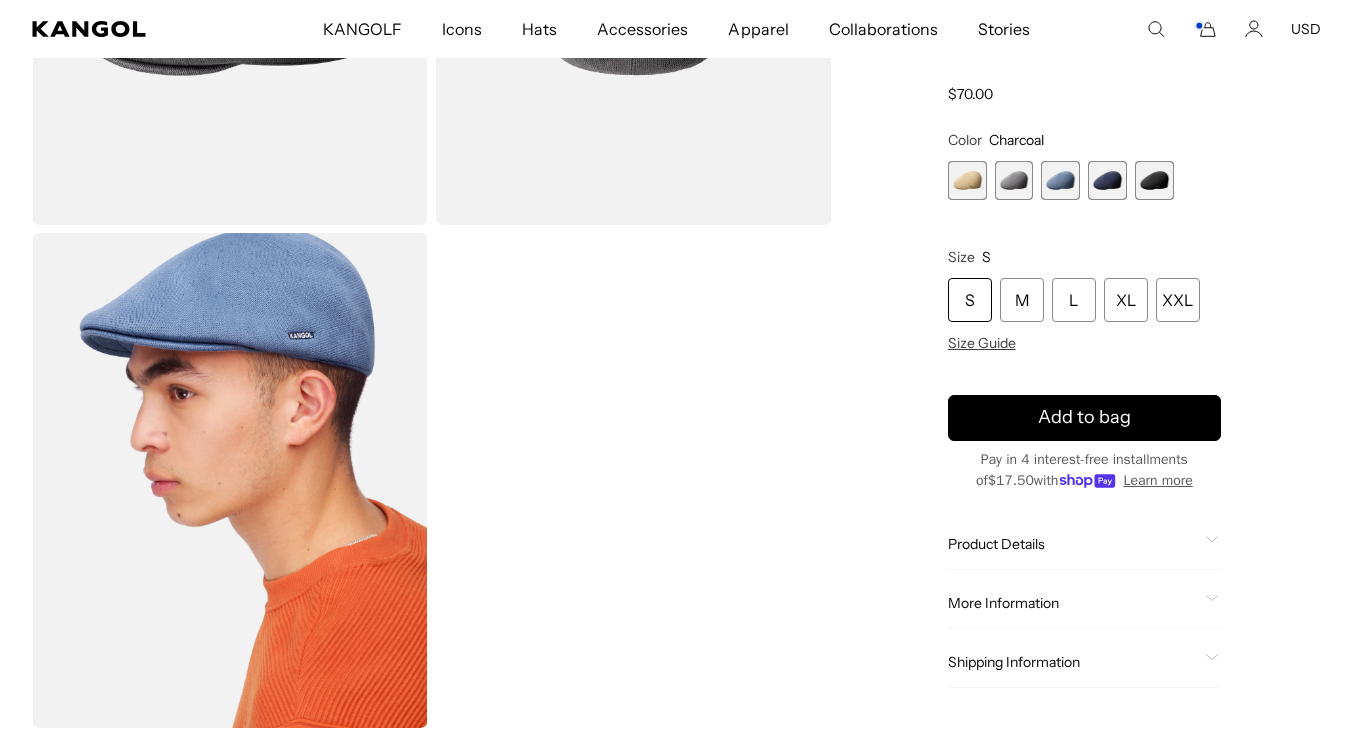 click at bounding box center (230, 480) 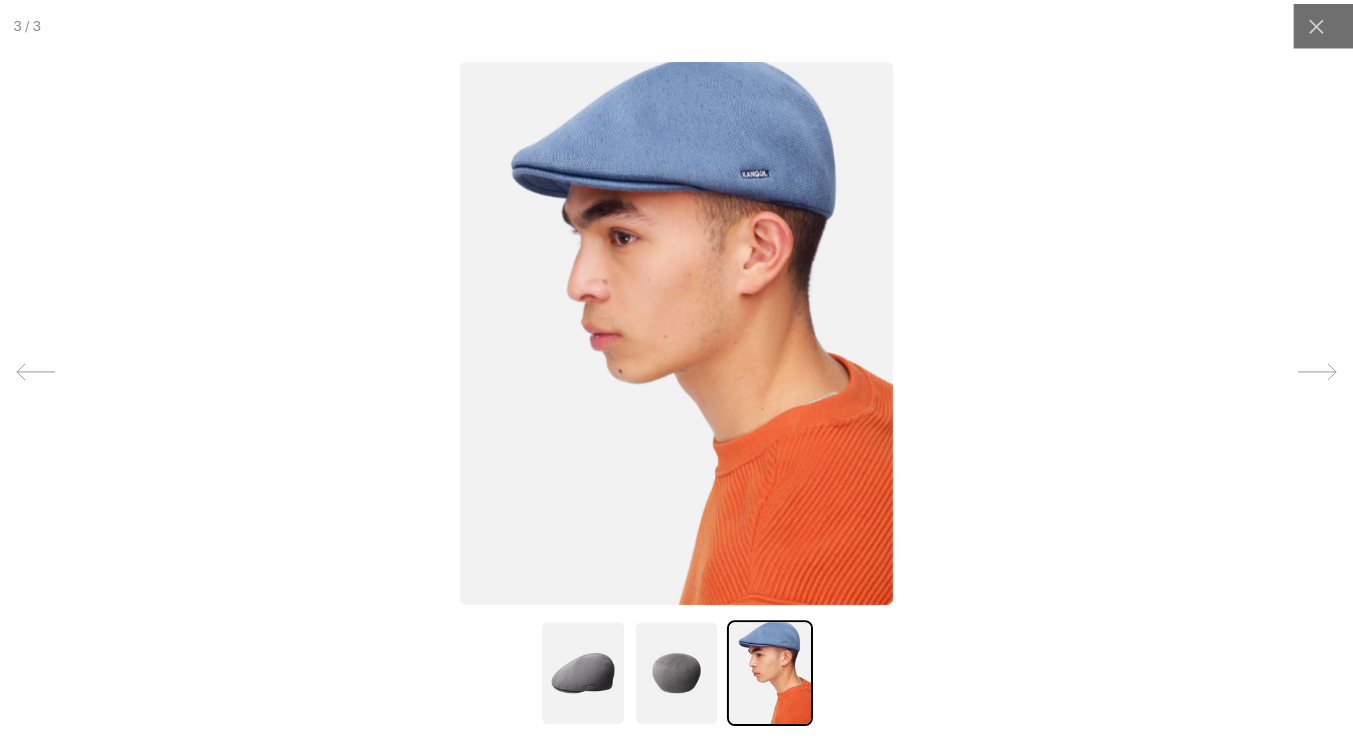 scroll, scrollTop: 0, scrollLeft: 0, axis: both 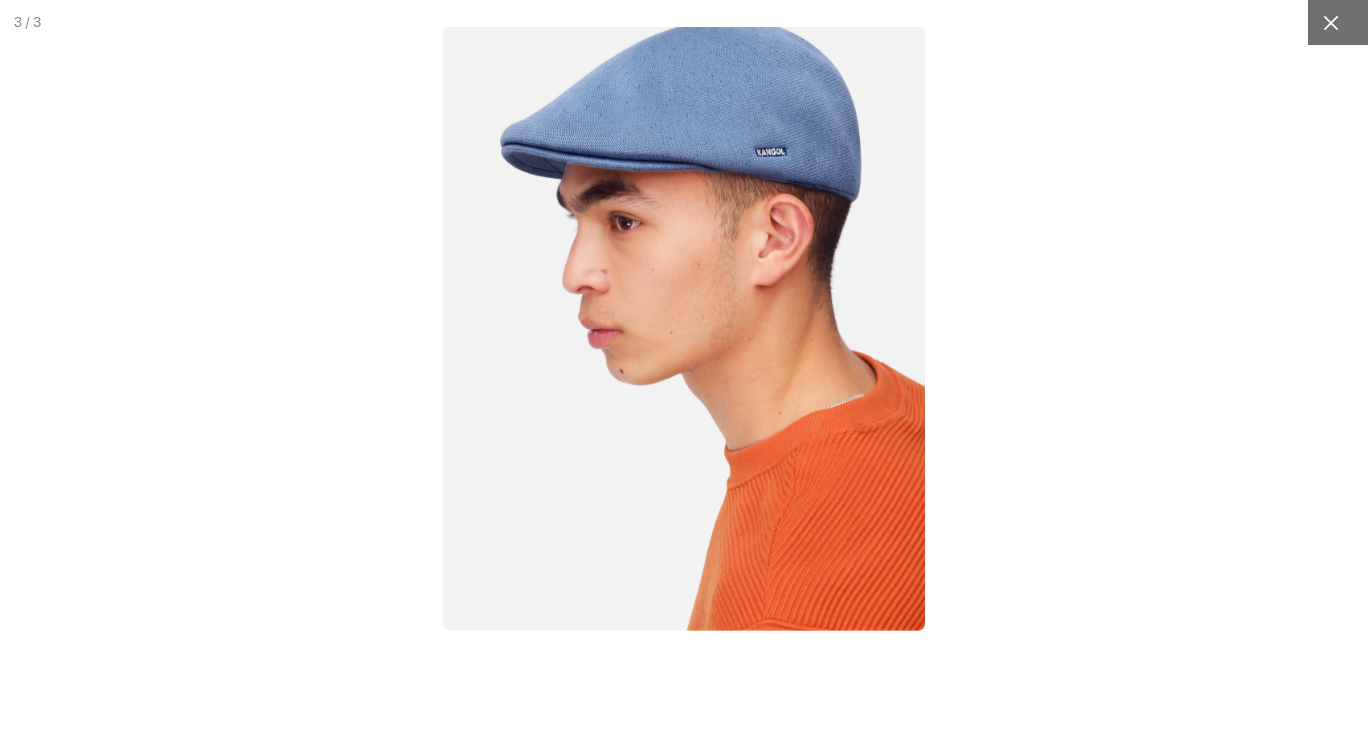 click at bounding box center (1330, 22) 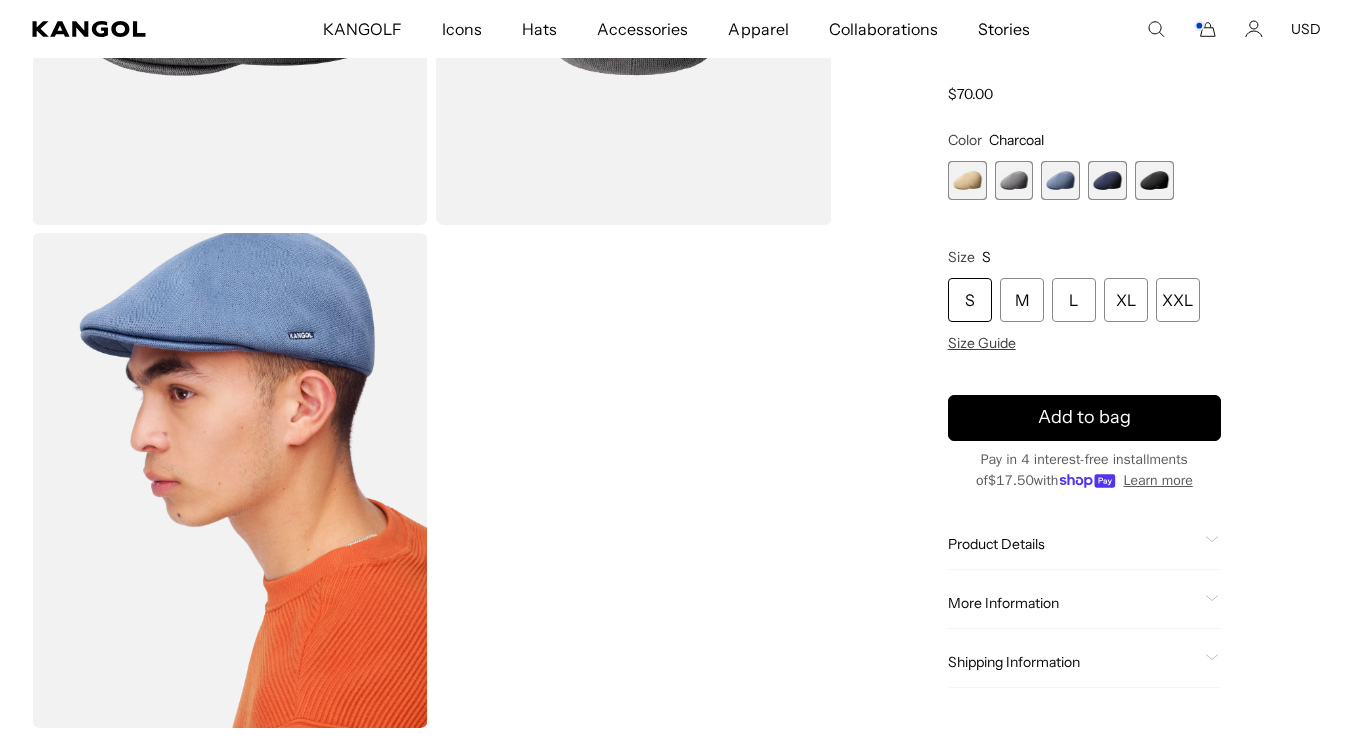 scroll, scrollTop: 0, scrollLeft: 412, axis: horizontal 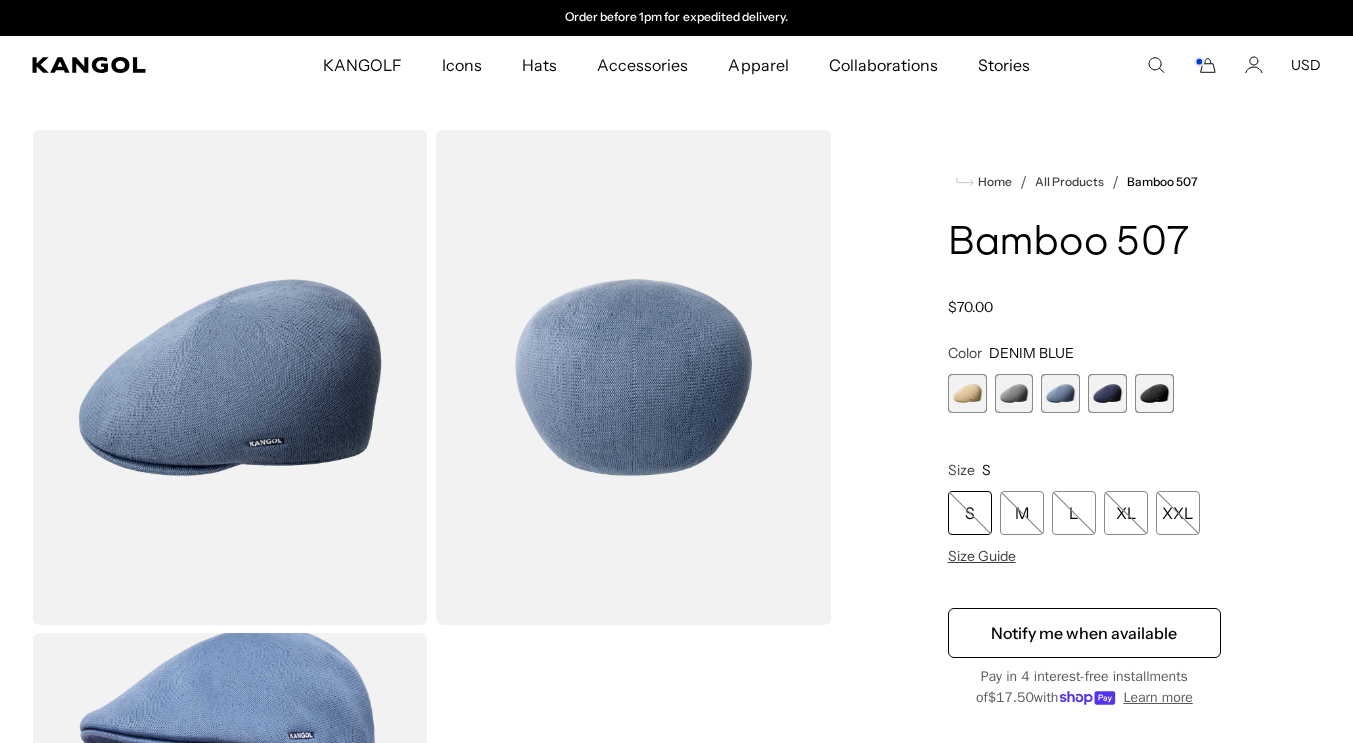 click at bounding box center [967, 393] 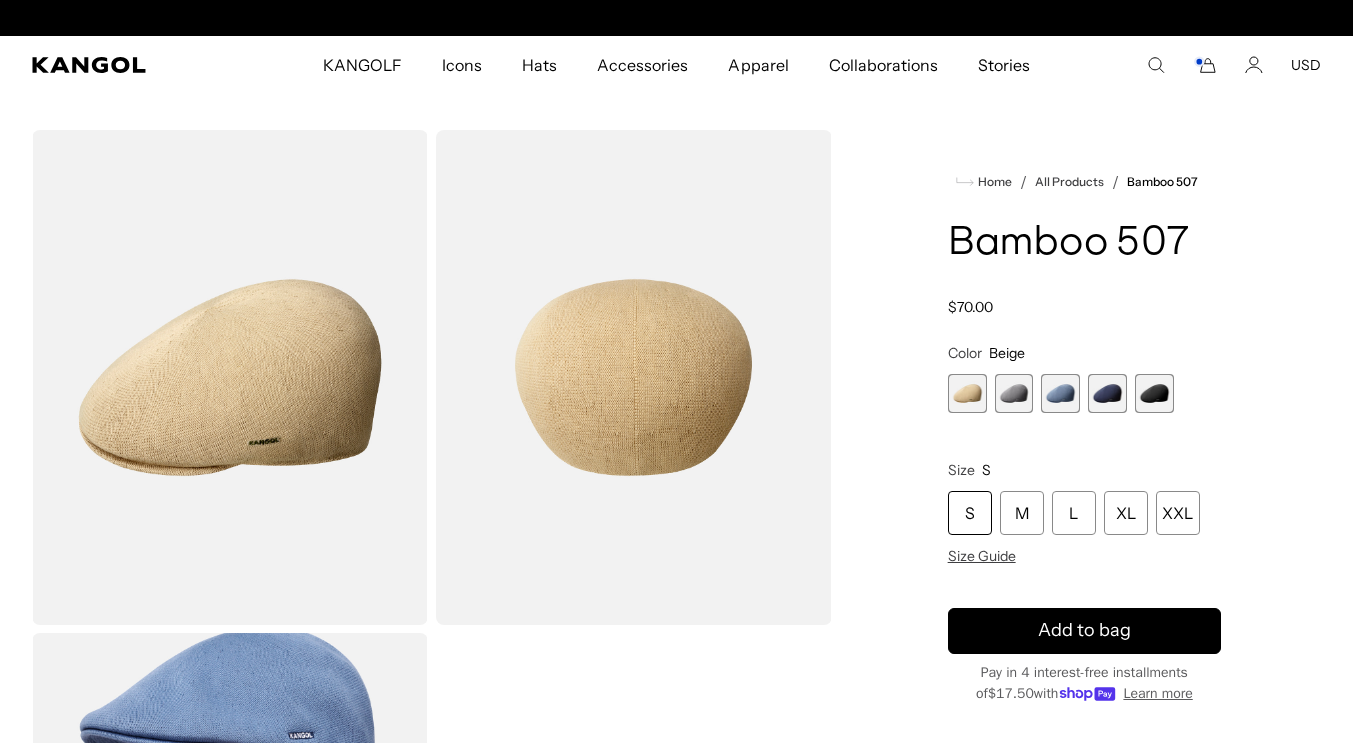 scroll, scrollTop: 0, scrollLeft: 412, axis: horizontal 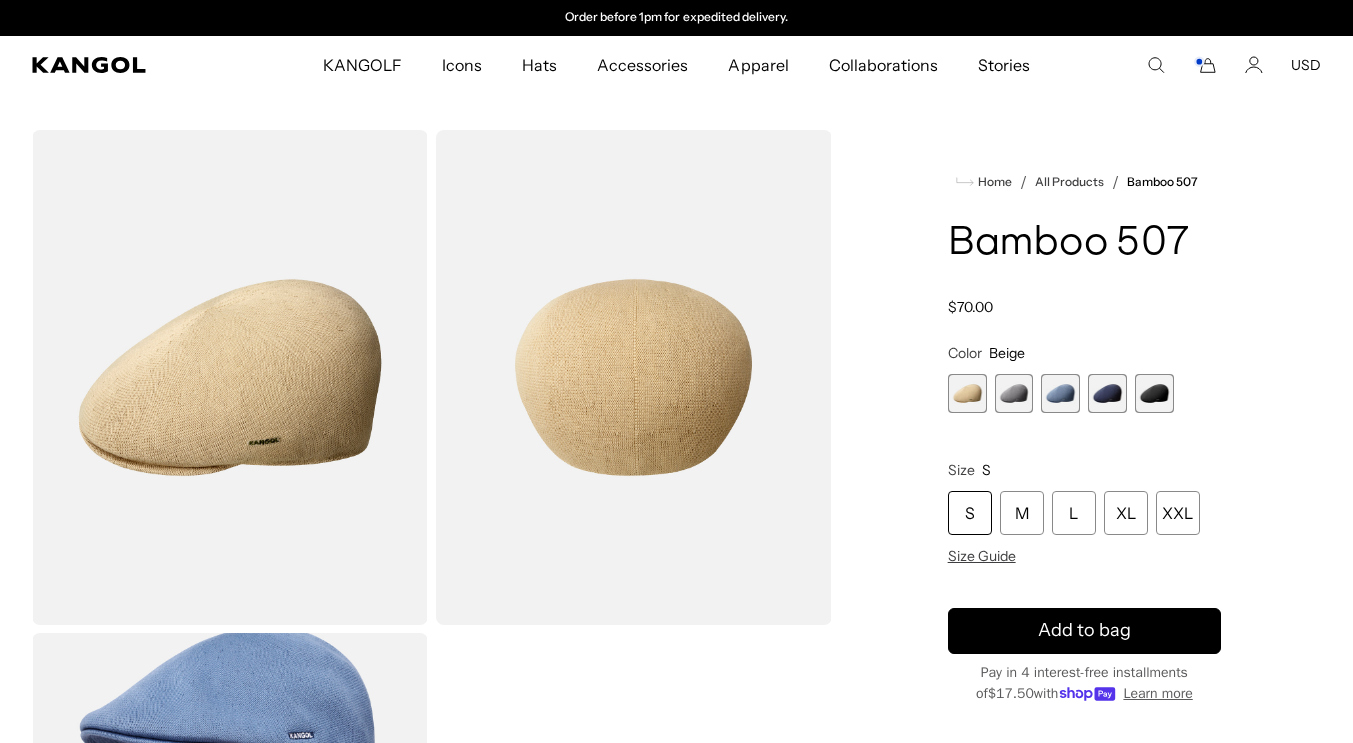 click at bounding box center [967, 393] 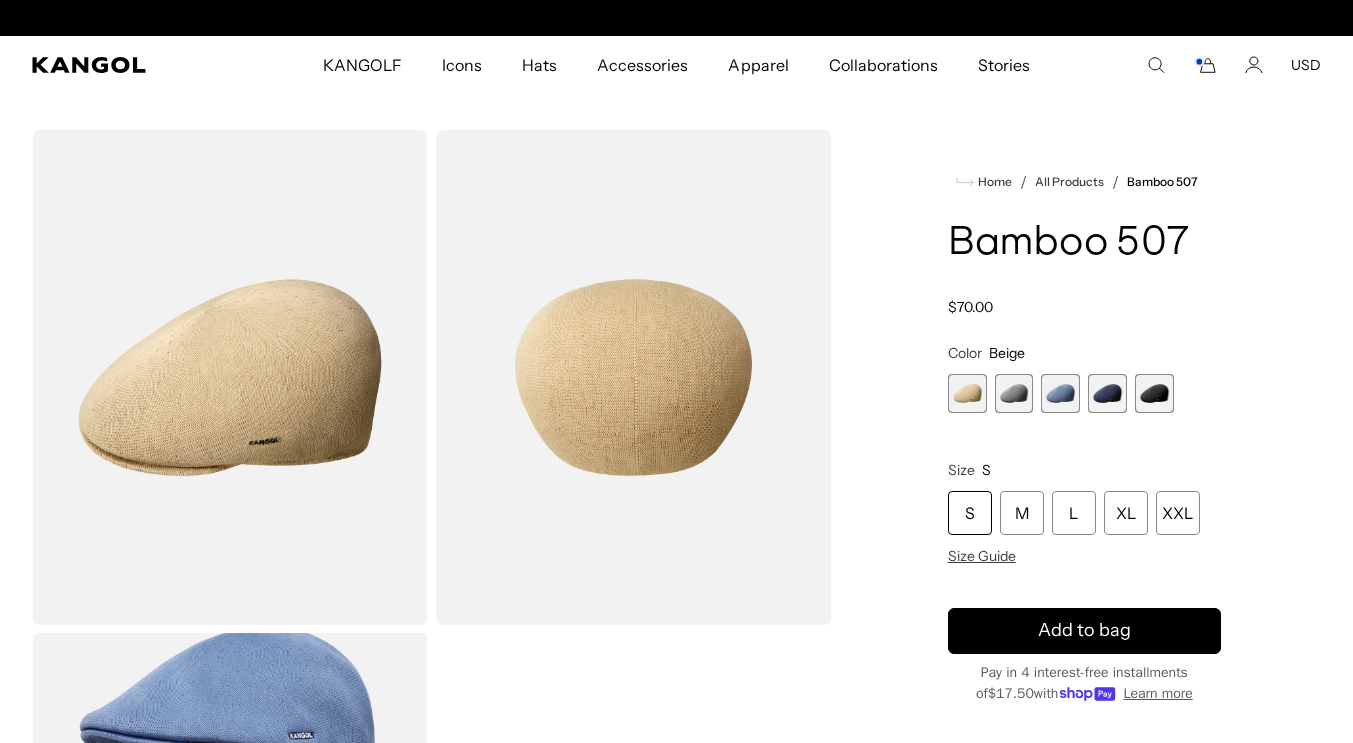 scroll, scrollTop: 0, scrollLeft: 0, axis: both 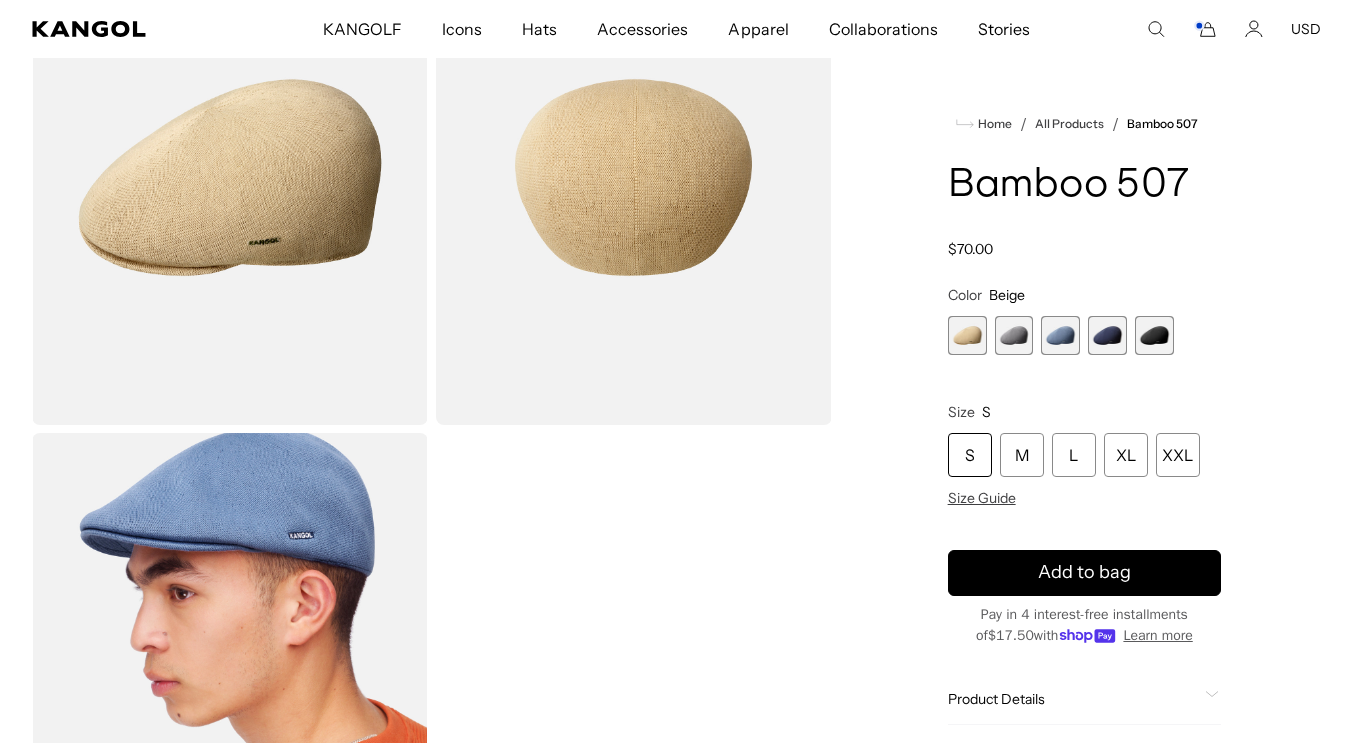 click at bounding box center (967, 335) 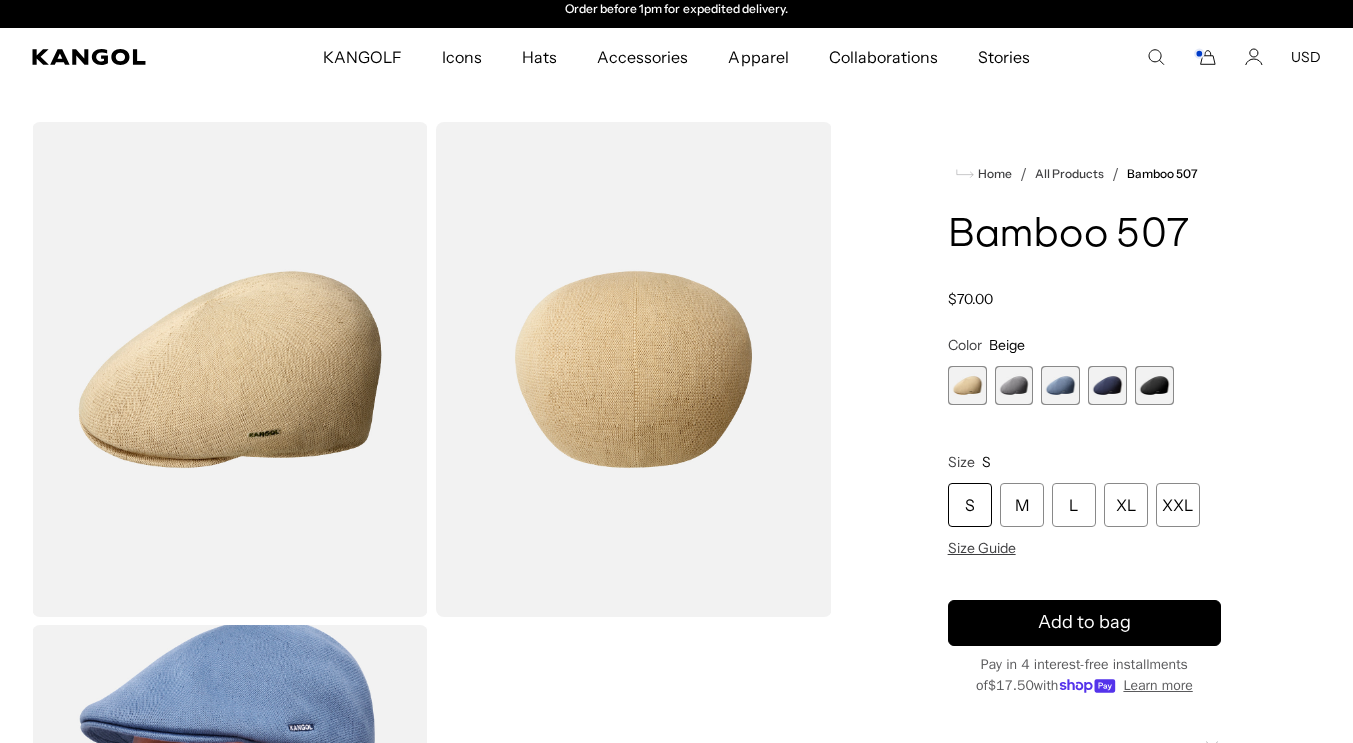scroll, scrollTop: 0, scrollLeft: 0, axis: both 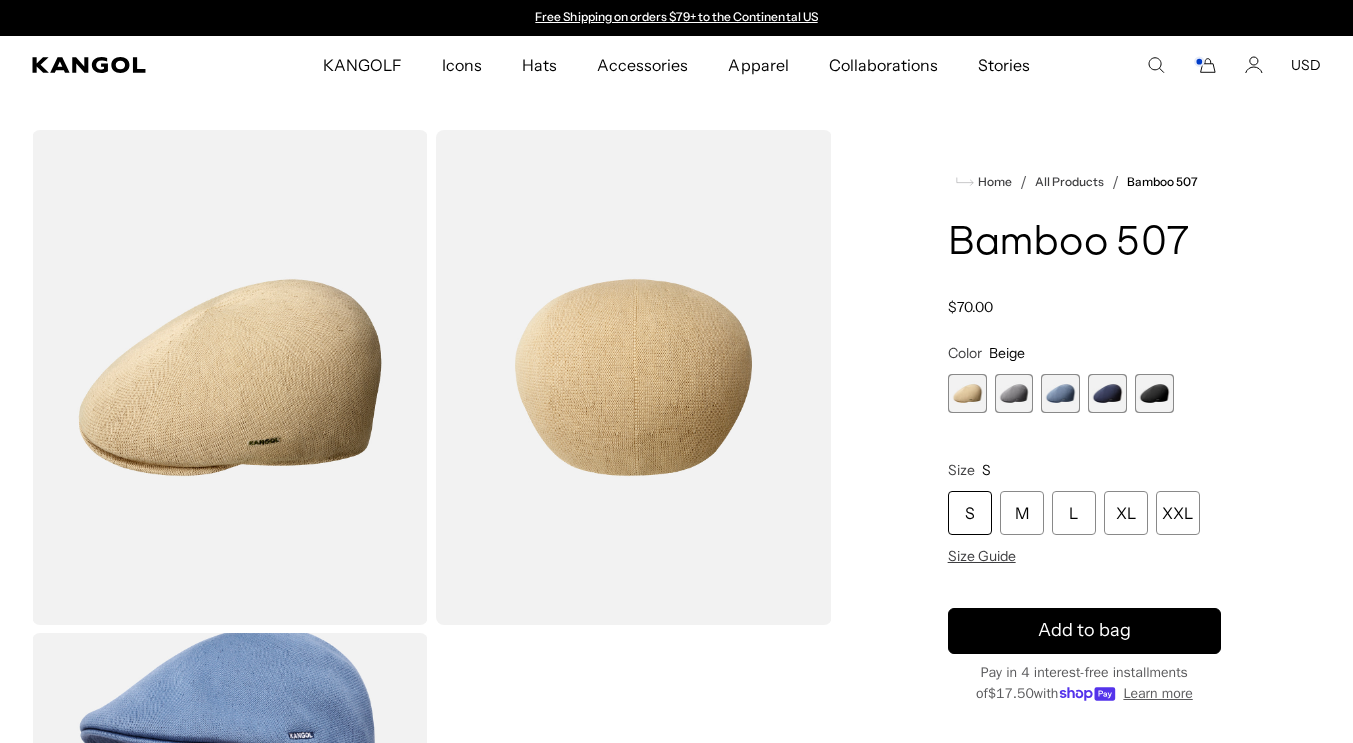 click at bounding box center [1014, 393] 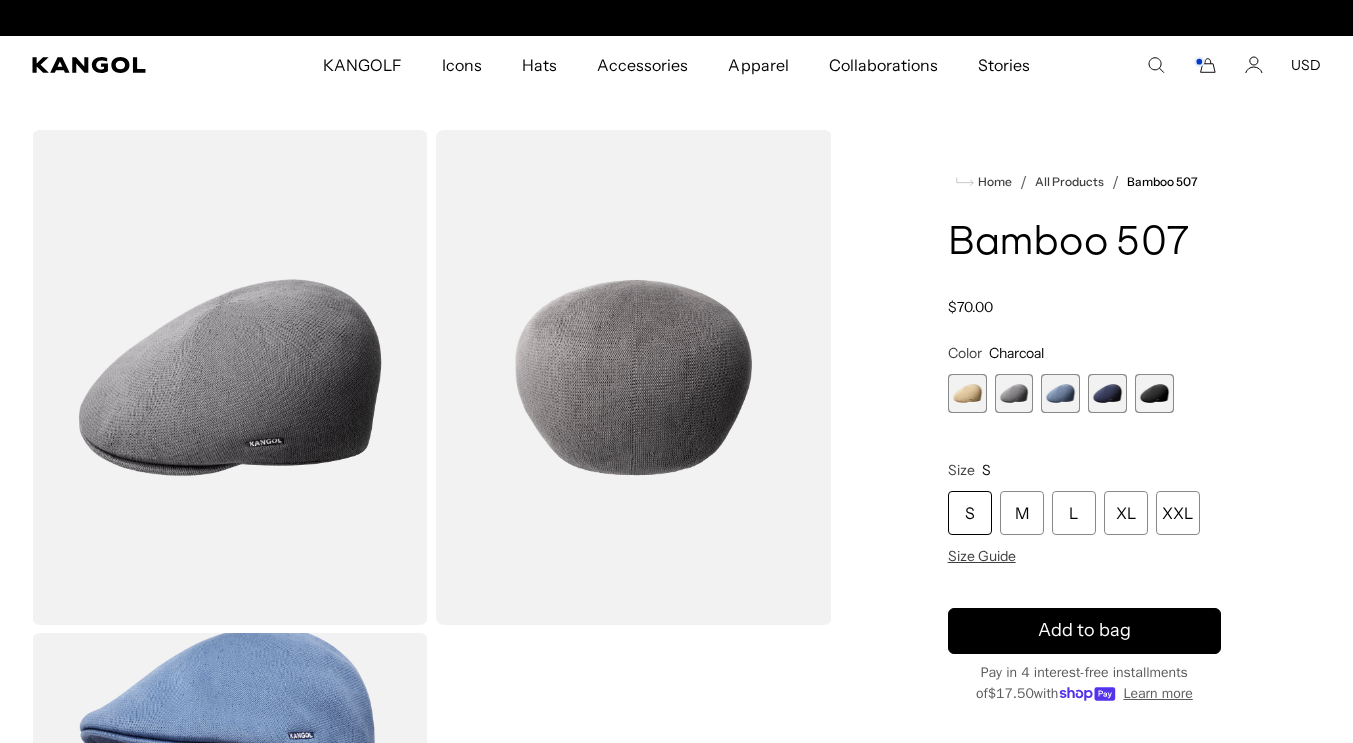 scroll, scrollTop: 0, scrollLeft: 412, axis: horizontal 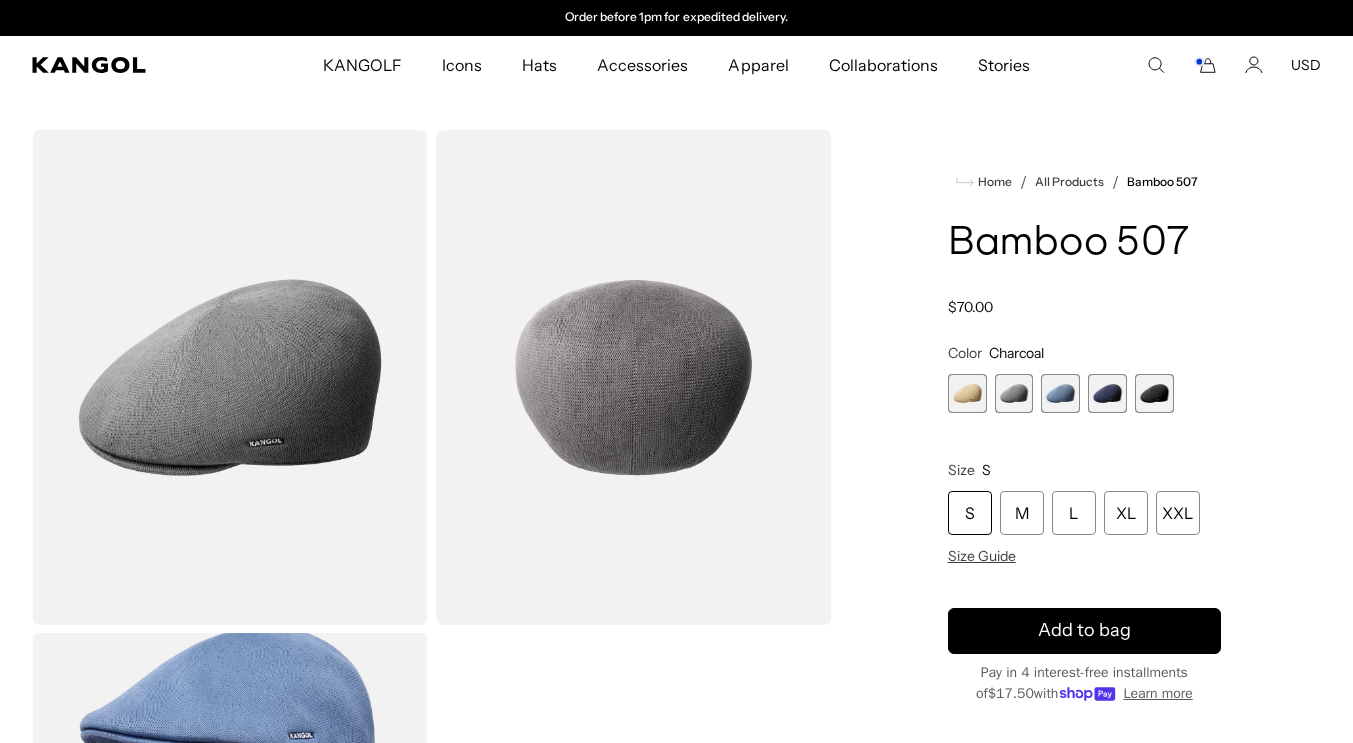 click at bounding box center [1060, 393] 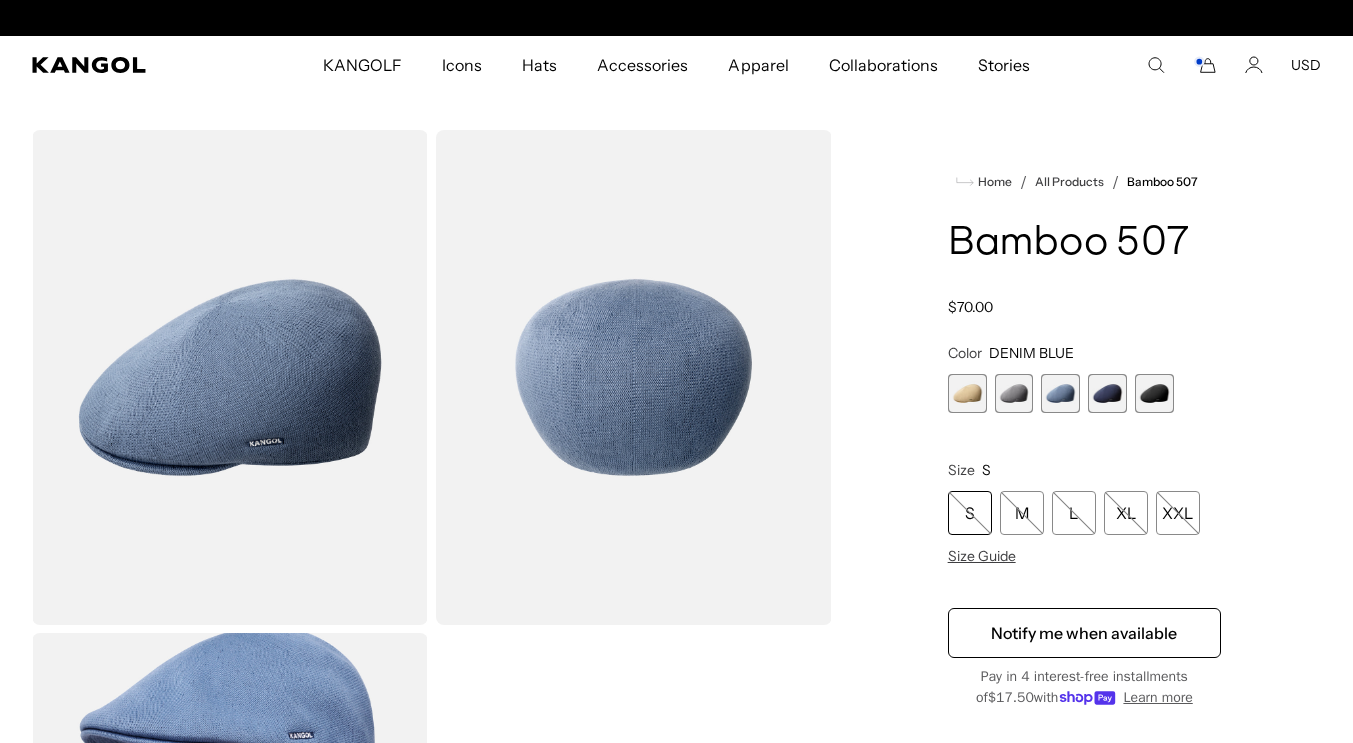 scroll, scrollTop: 0, scrollLeft: 412, axis: horizontal 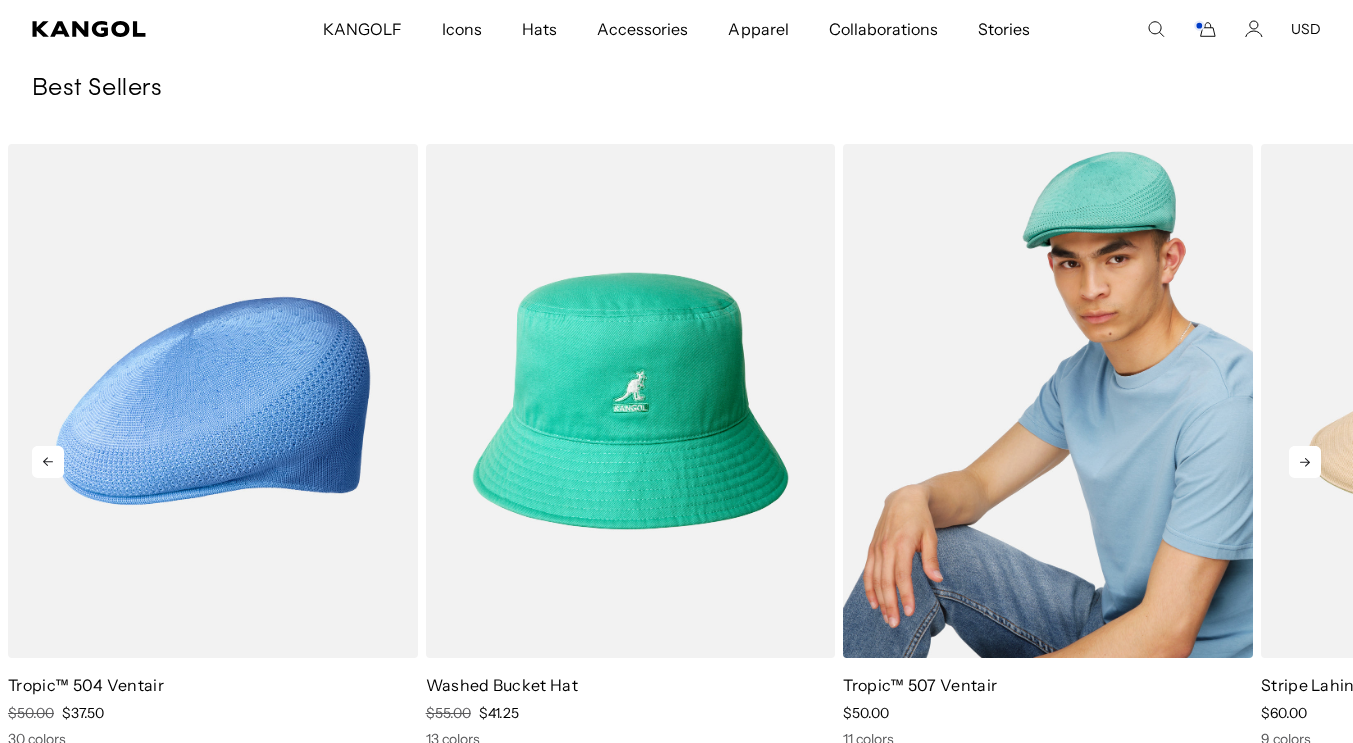 click at bounding box center [1048, 401] 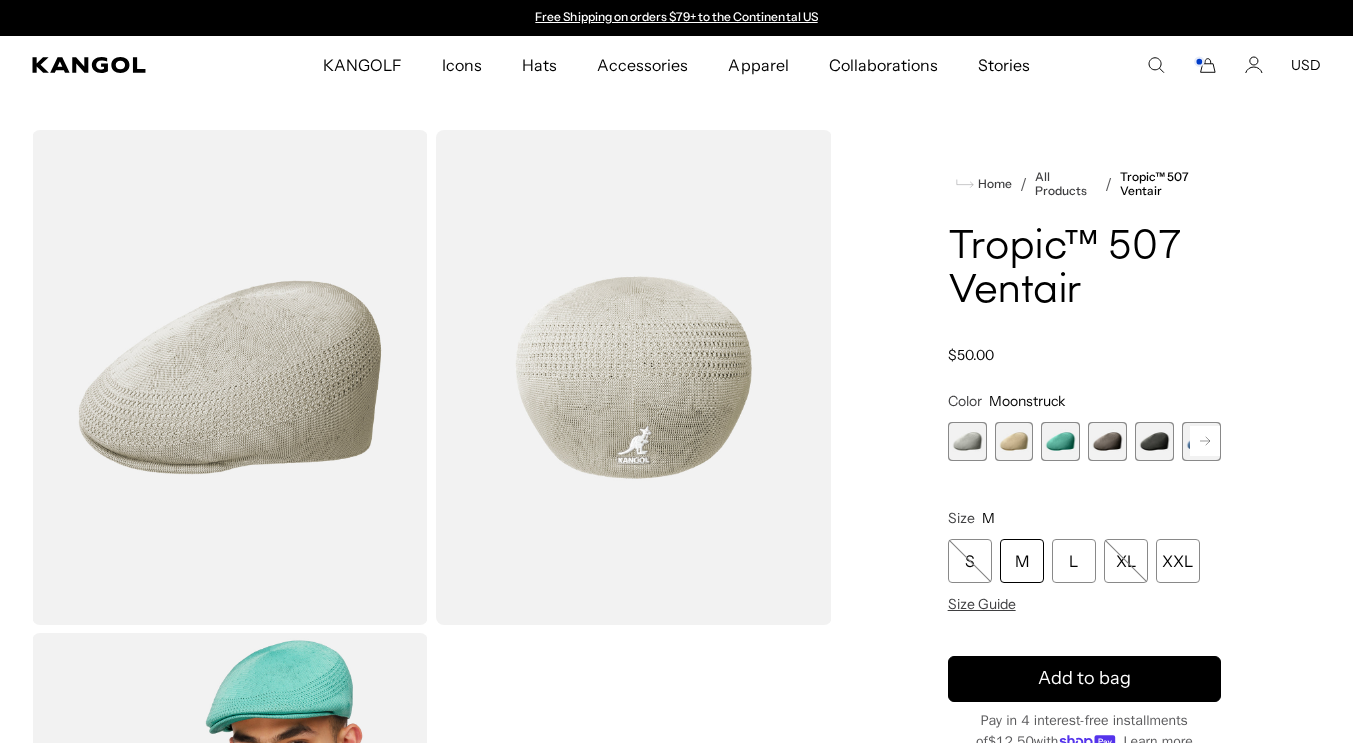 scroll, scrollTop: 0, scrollLeft: 0, axis: both 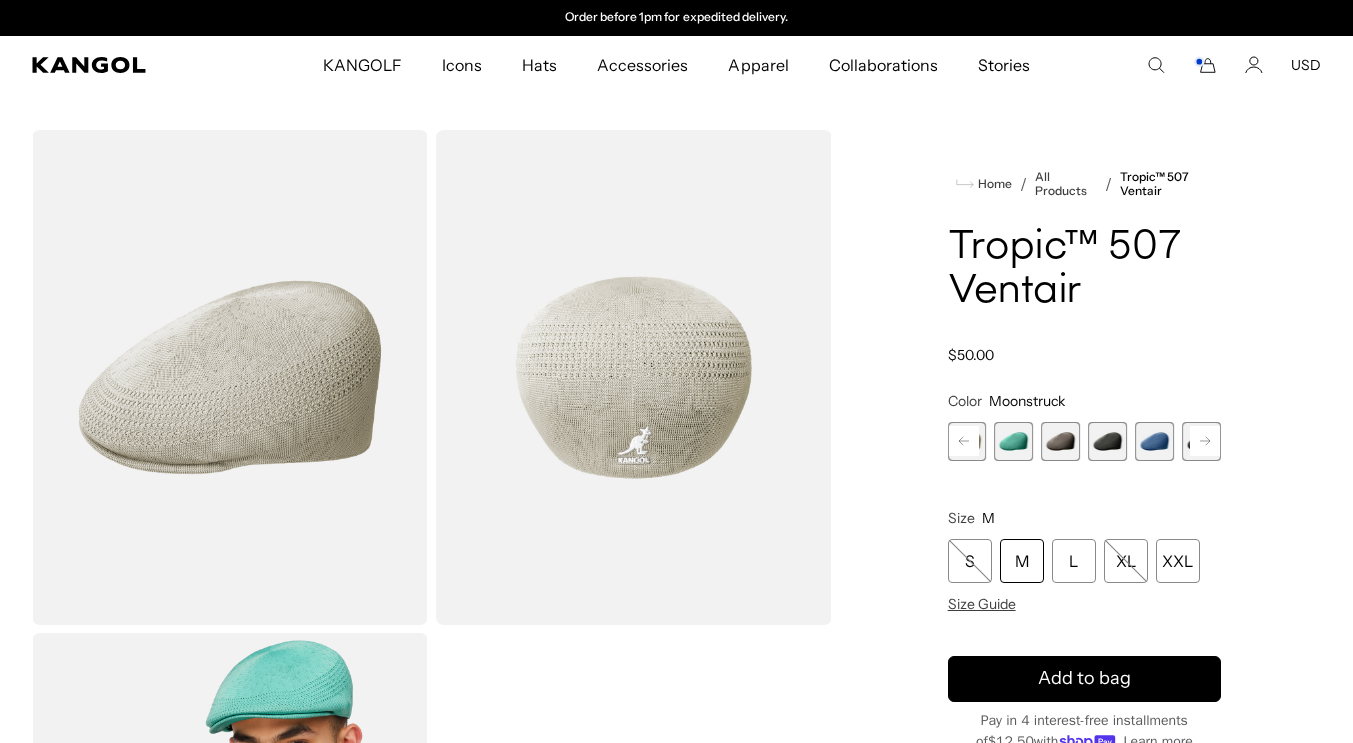 click at bounding box center (1154, 441) 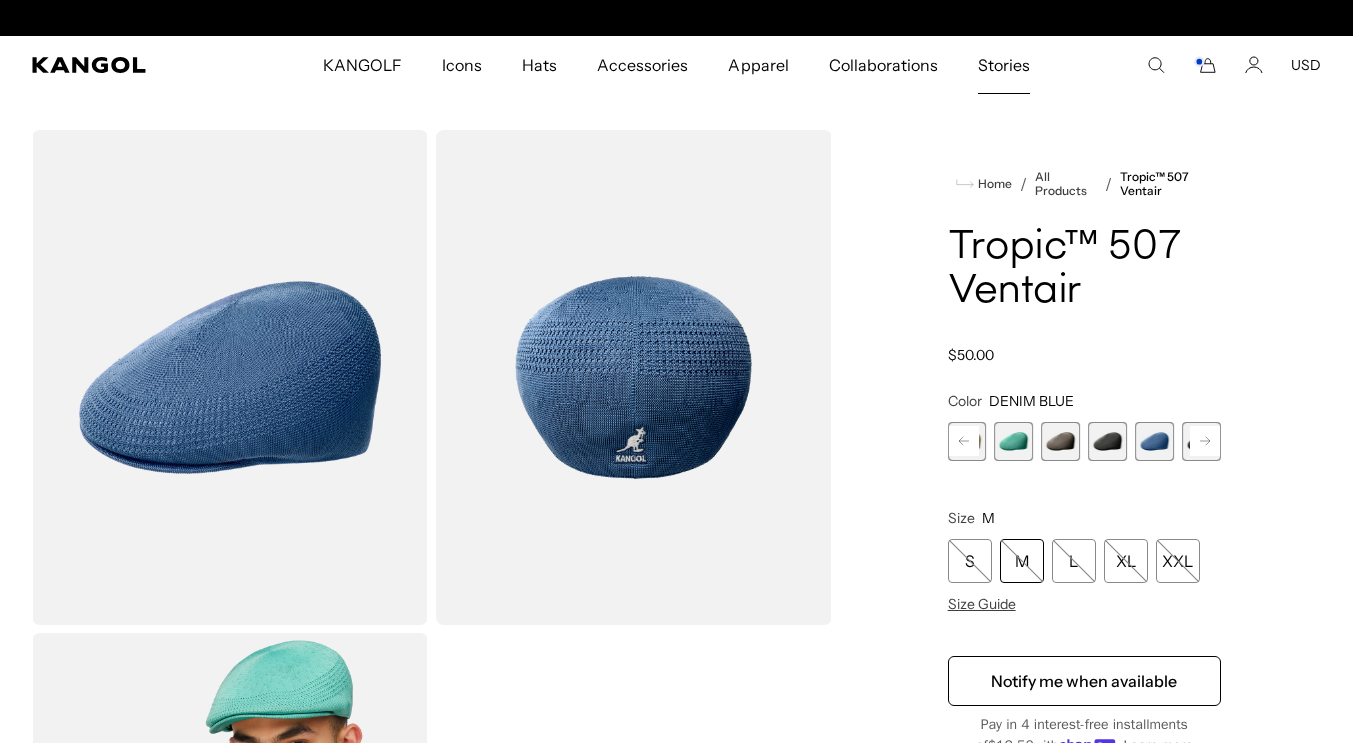 scroll, scrollTop: 0, scrollLeft: 0, axis: both 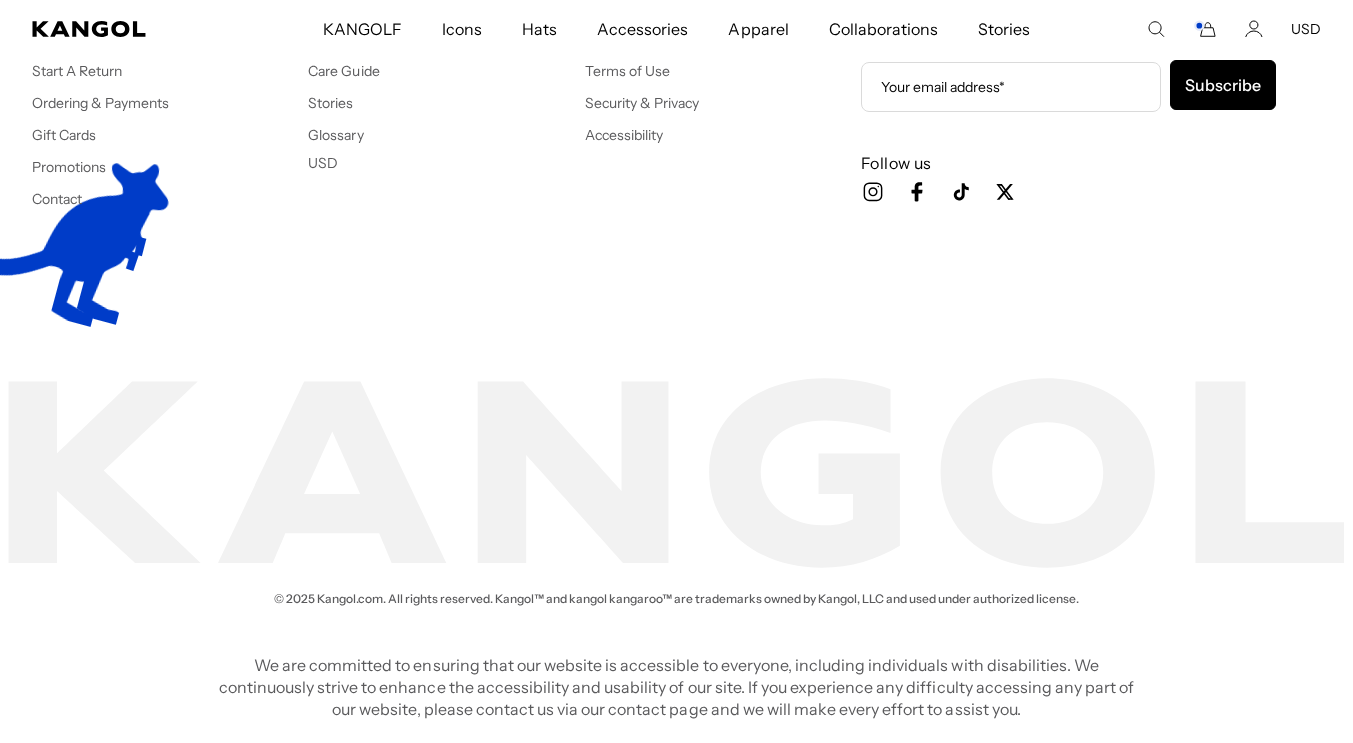 click 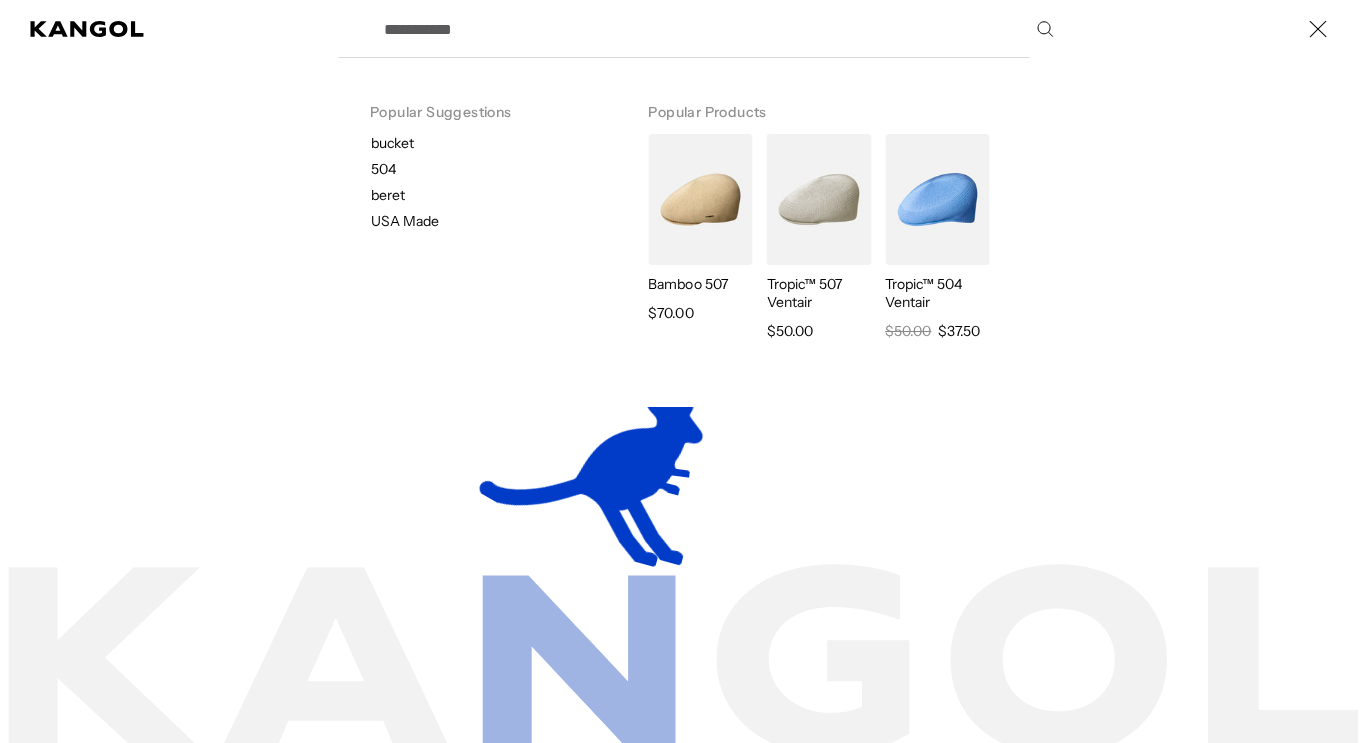 scroll, scrollTop: 0, scrollLeft: 412, axis: horizontal 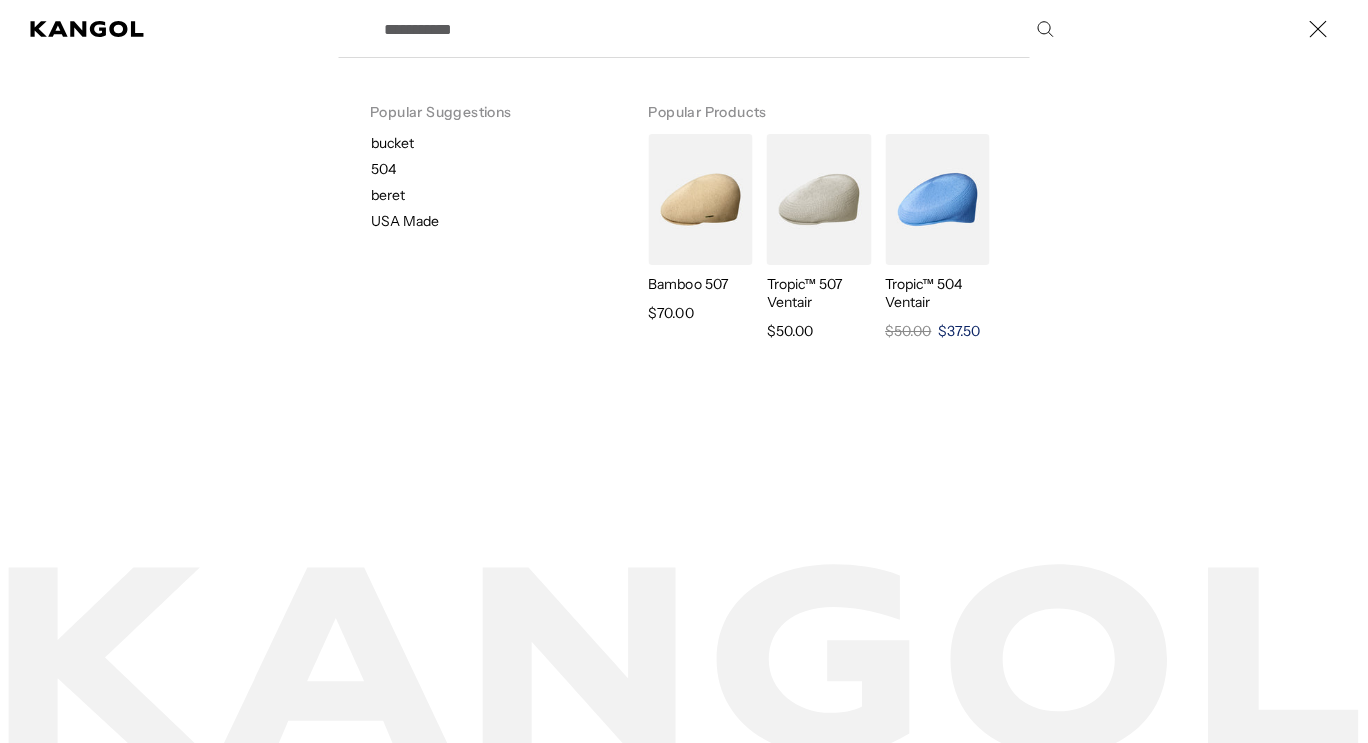 click at bounding box center [937, 199] 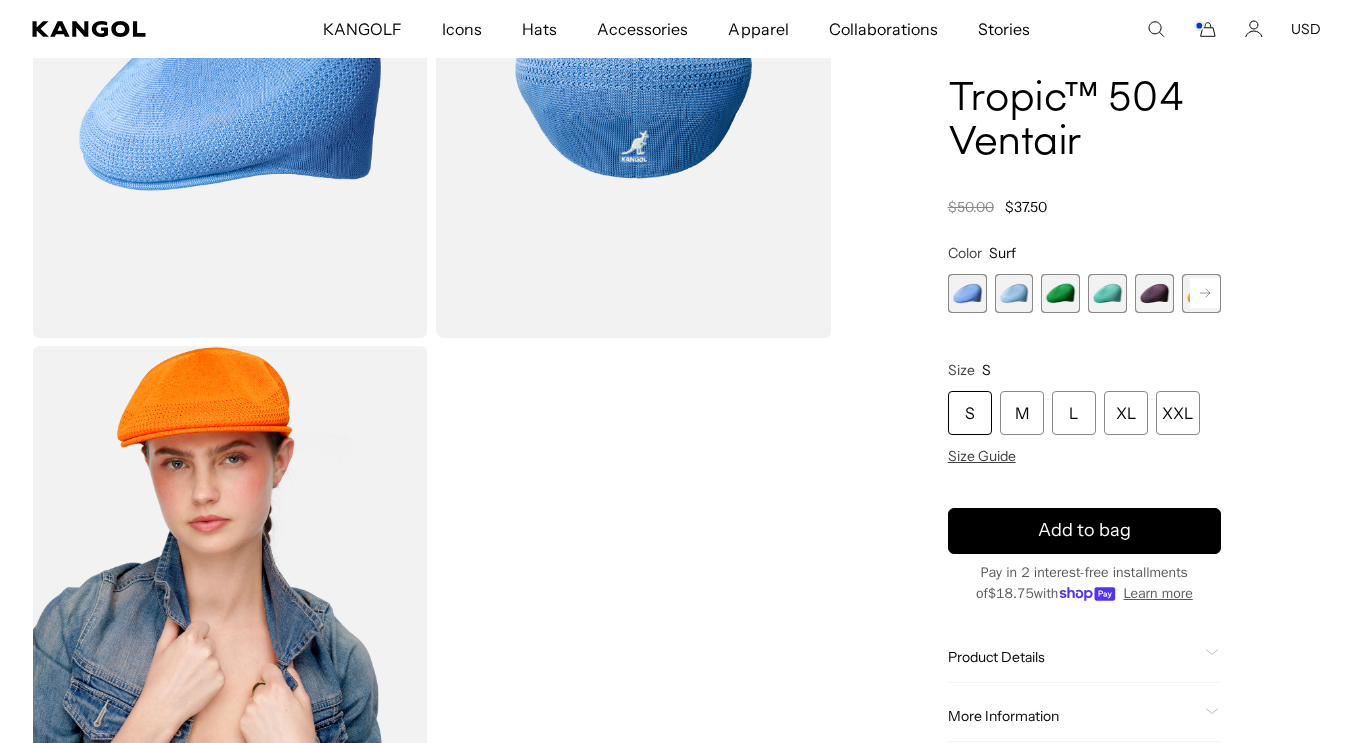 scroll, scrollTop: 300, scrollLeft: 0, axis: vertical 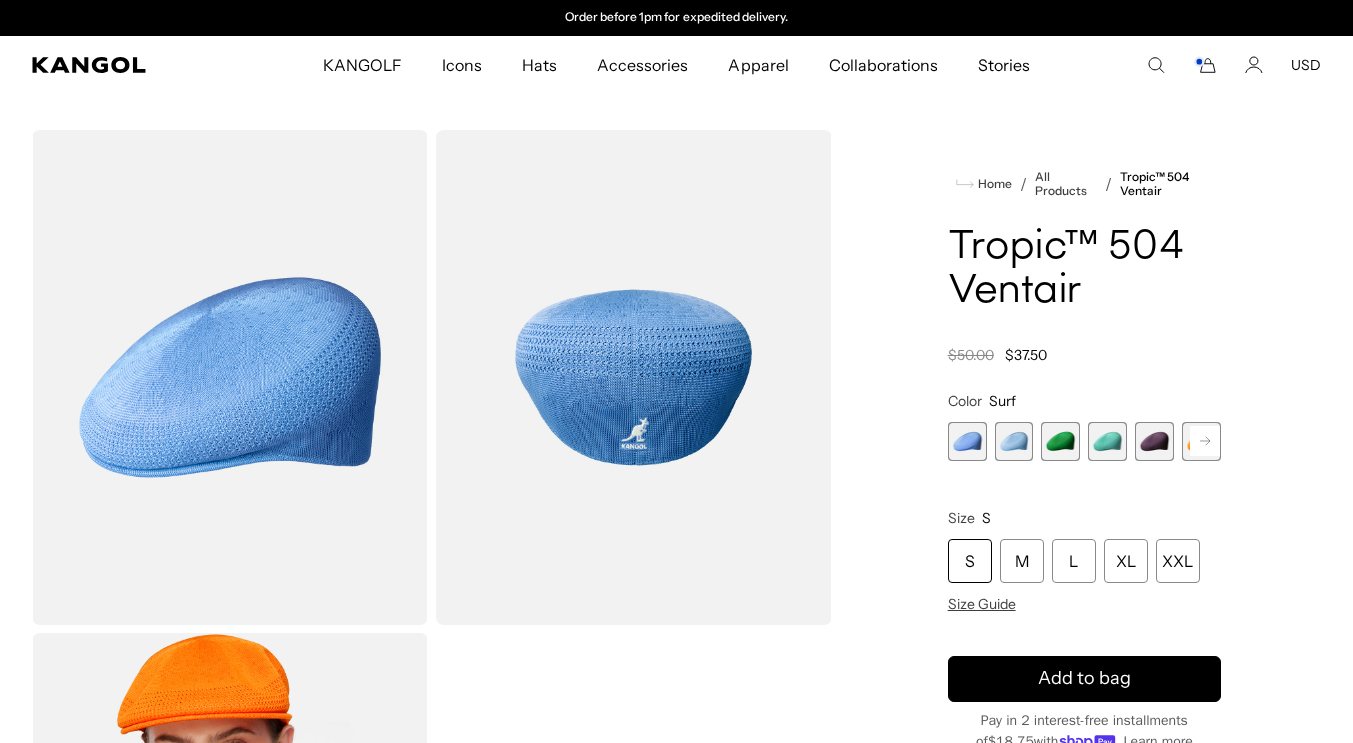 click 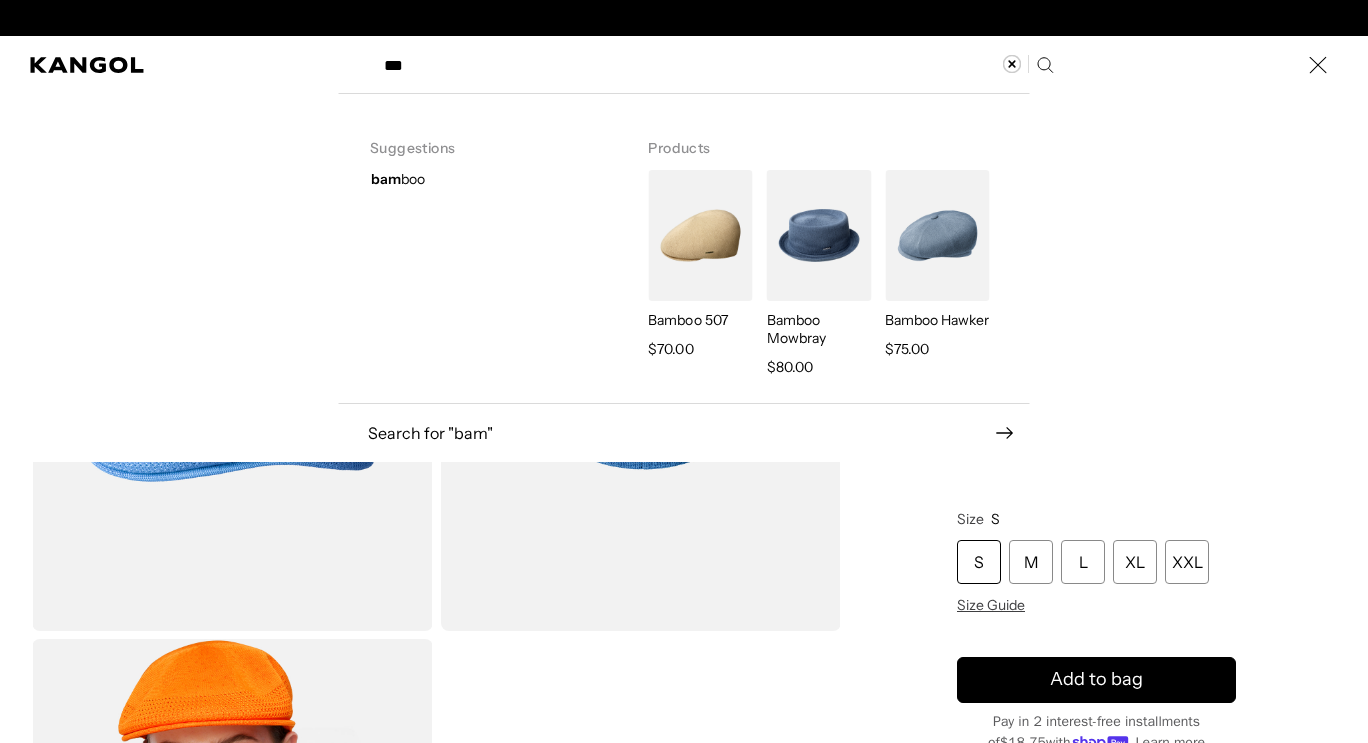 scroll, scrollTop: 0, scrollLeft: 412, axis: horizontal 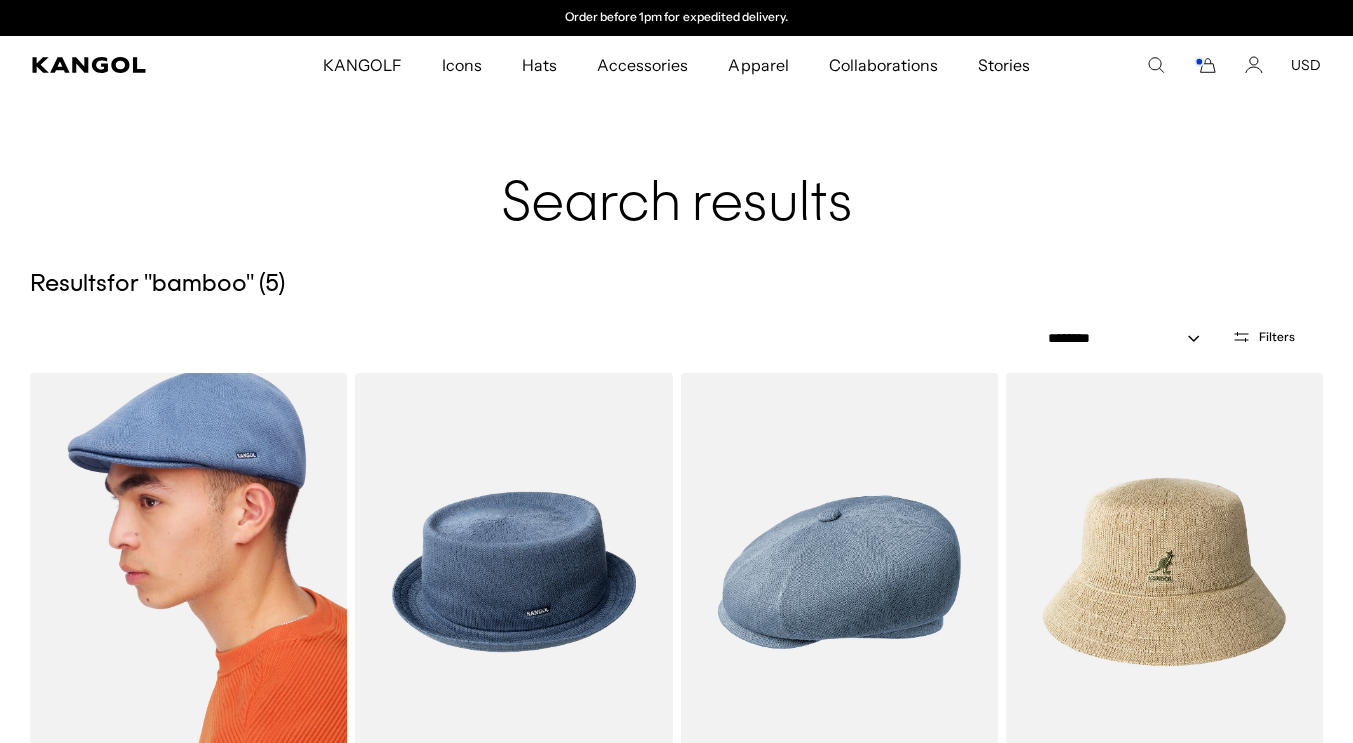click at bounding box center (188, 572) 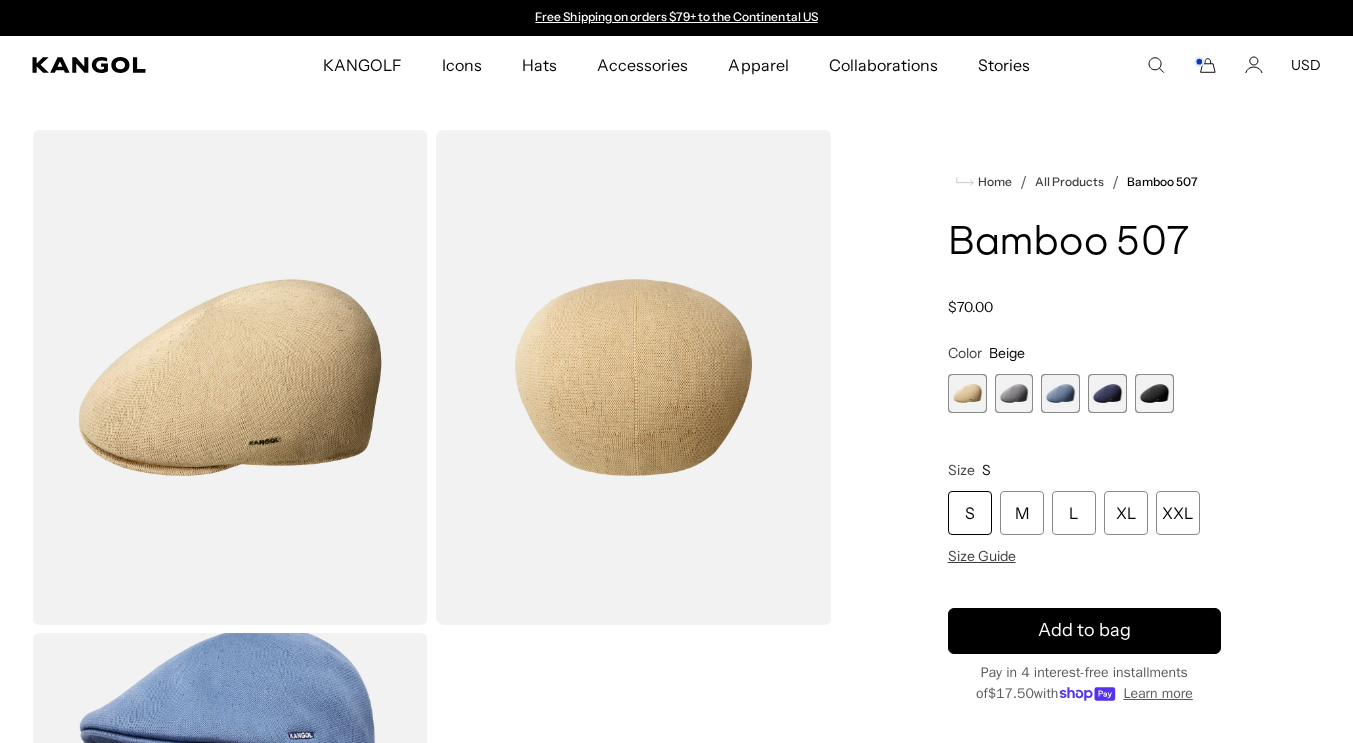 scroll, scrollTop: 0, scrollLeft: 0, axis: both 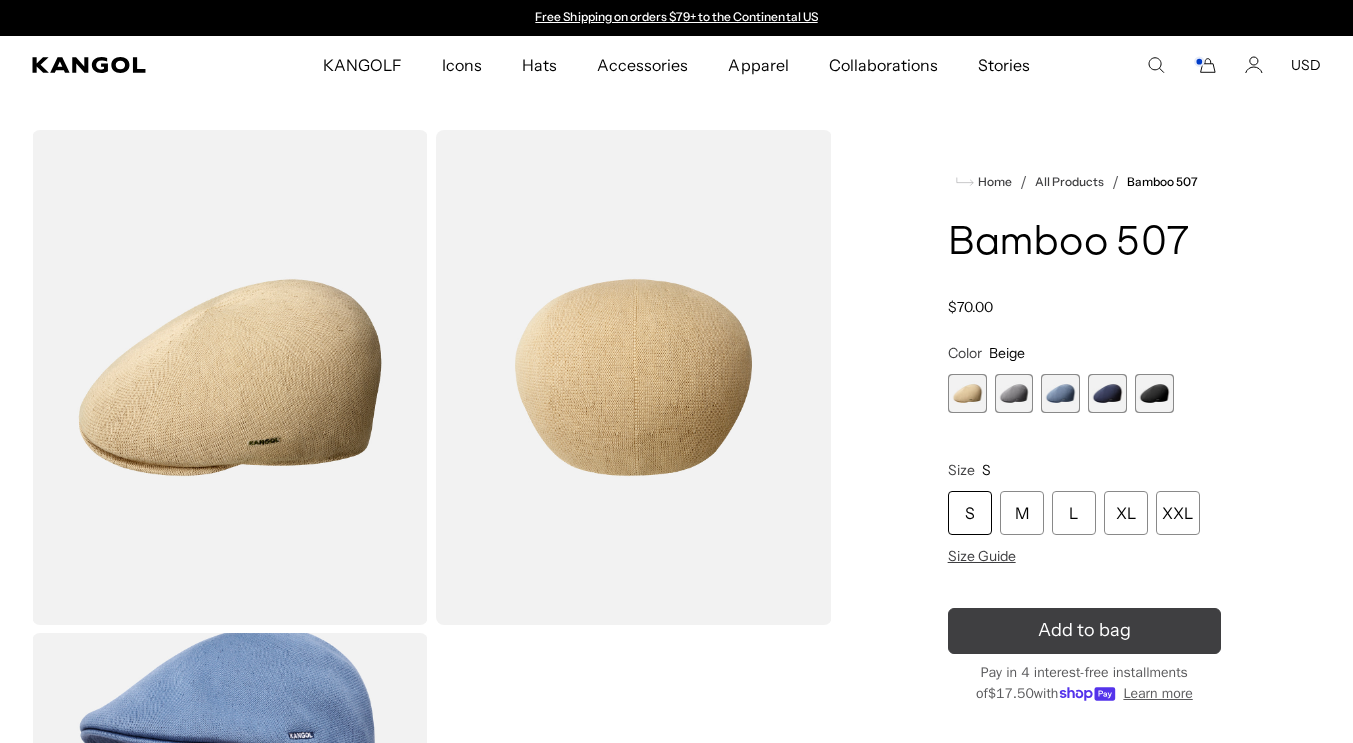click on "Add to bag" at bounding box center (1084, 631) 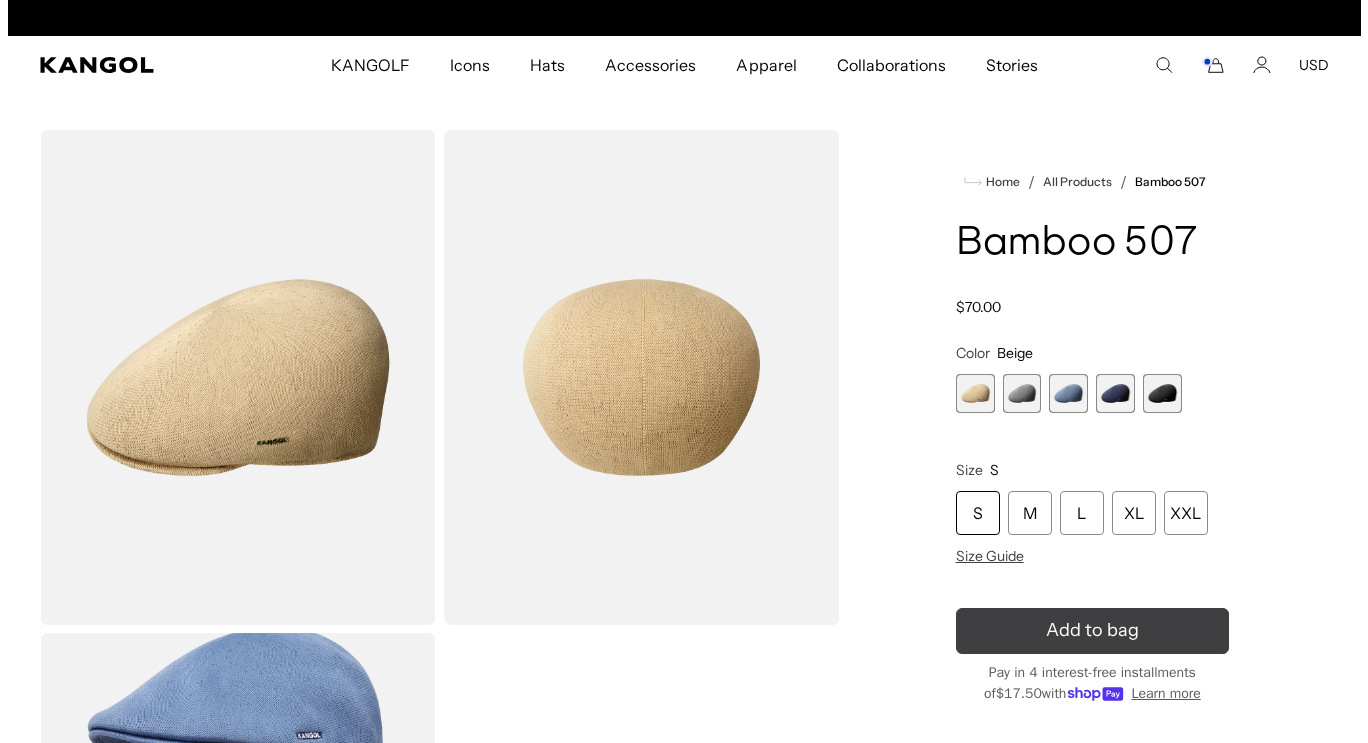 scroll, scrollTop: 0, scrollLeft: 412, axis: horizontal 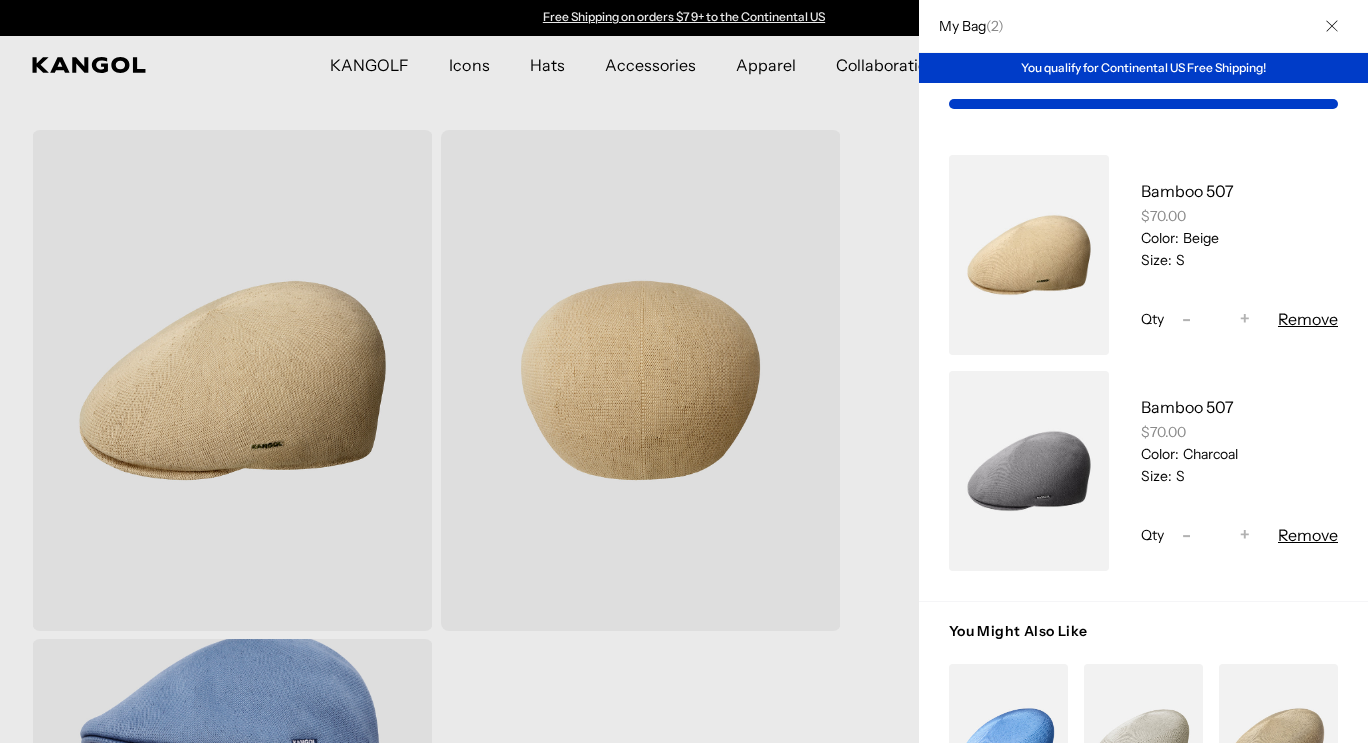 click at bounding box center [684, 371] 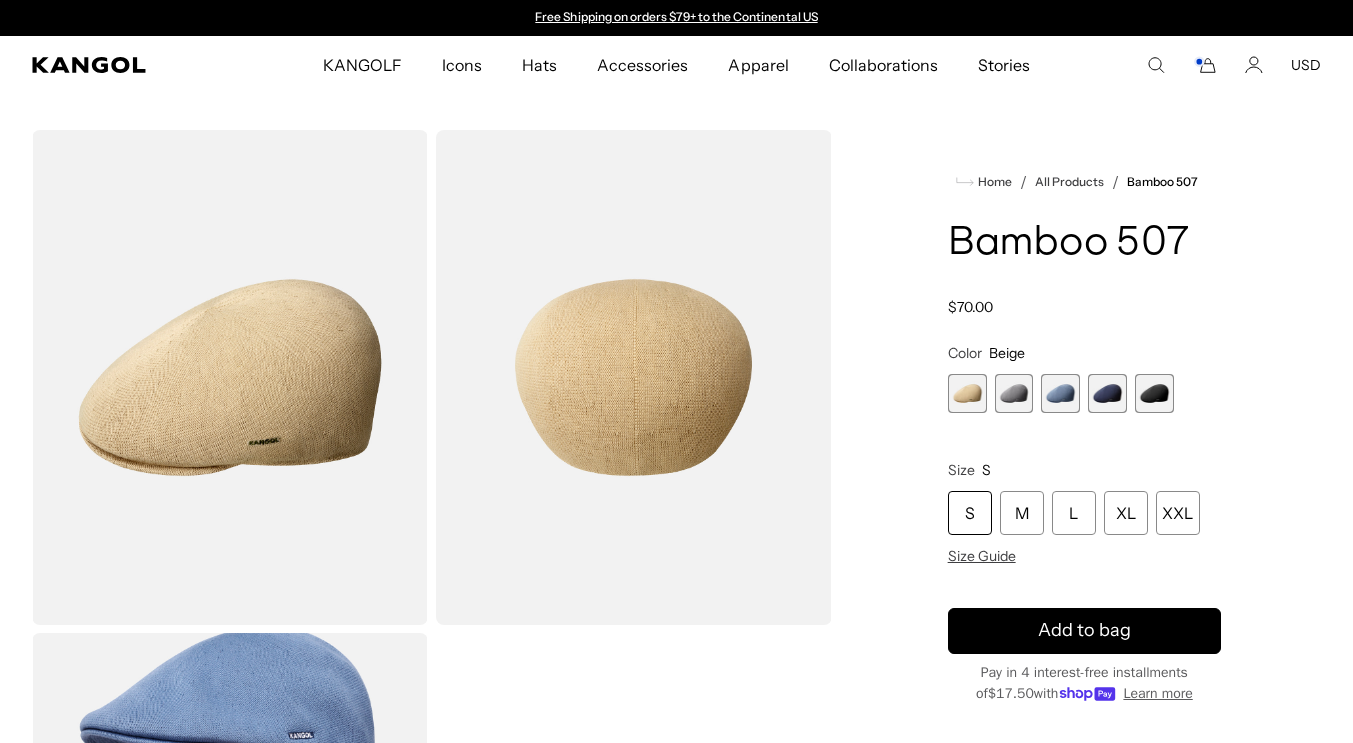 click at bounding box center [1014, 393] 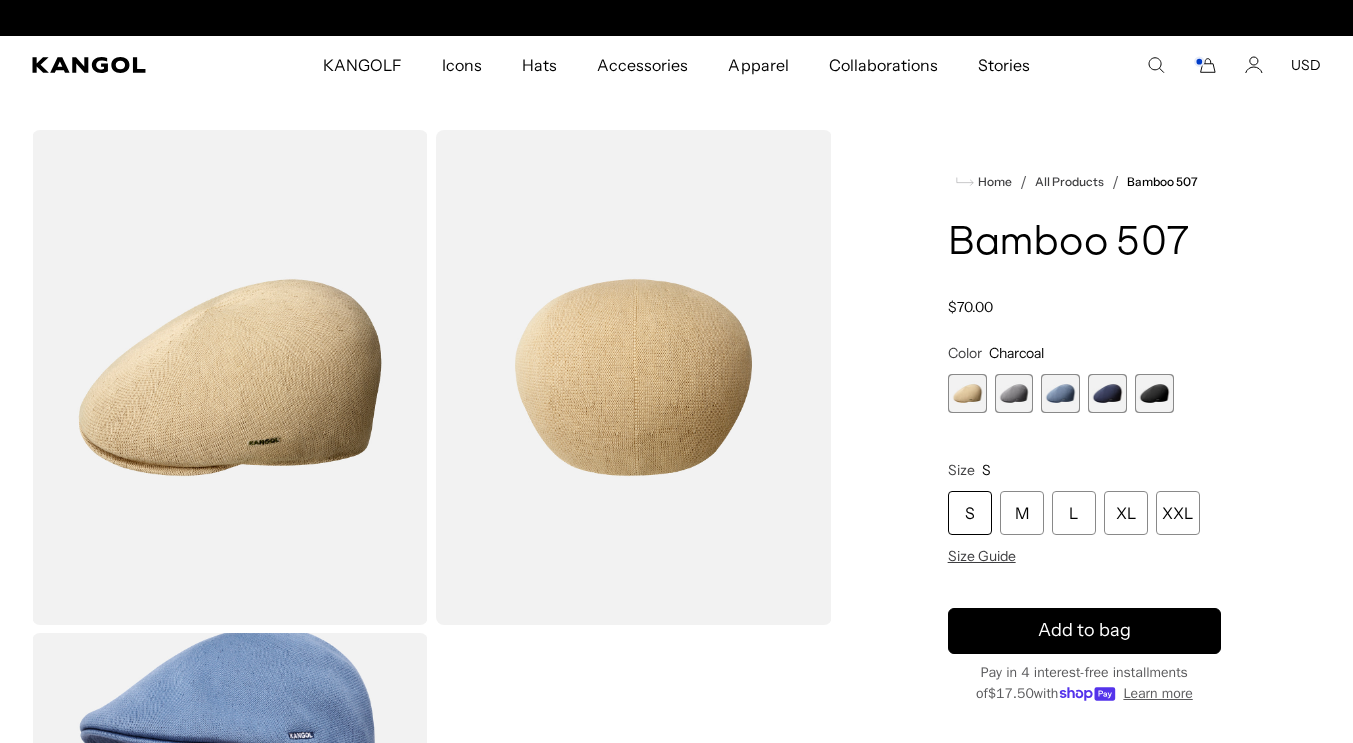 scroll, scrollTop: 0, scrollLeft: 412, axis: horizontal 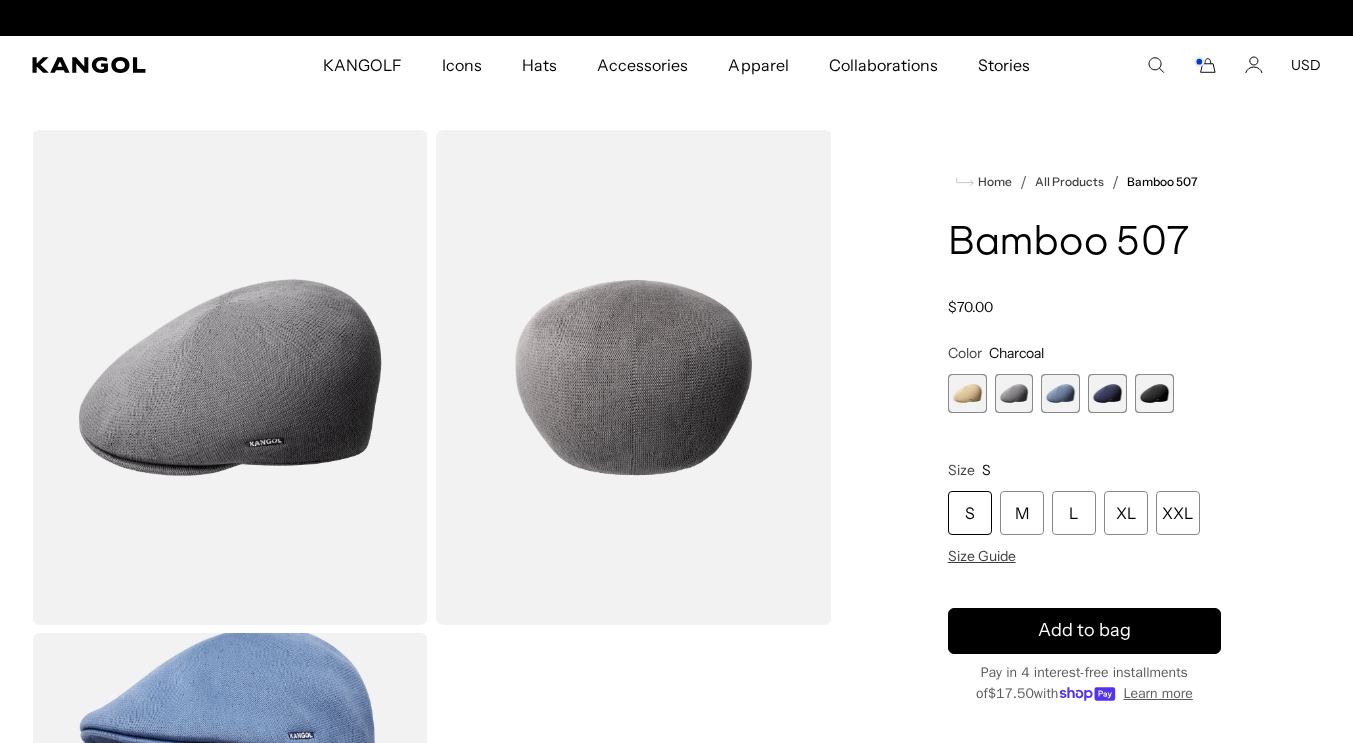 click at bounding box center [1060, 393] 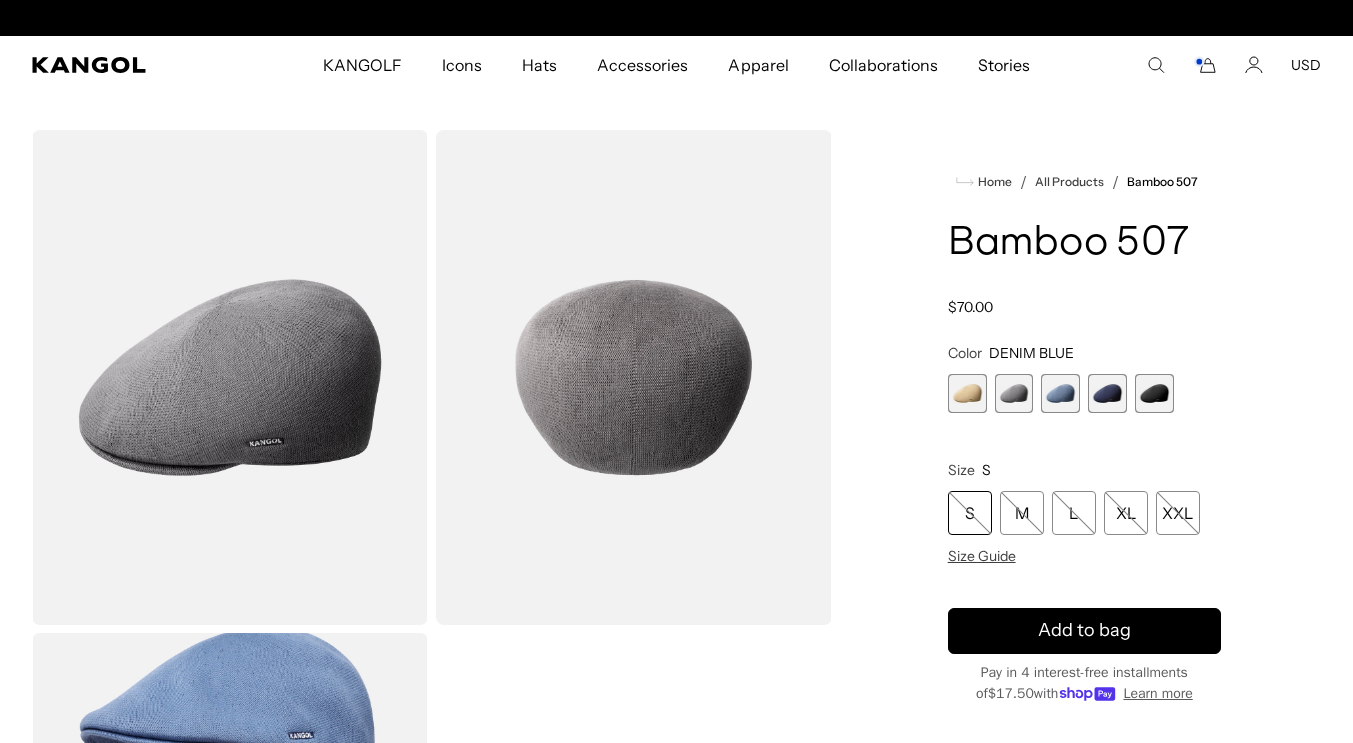 scroll, scrollTop: 0, scrollLeft: 0, axis: both 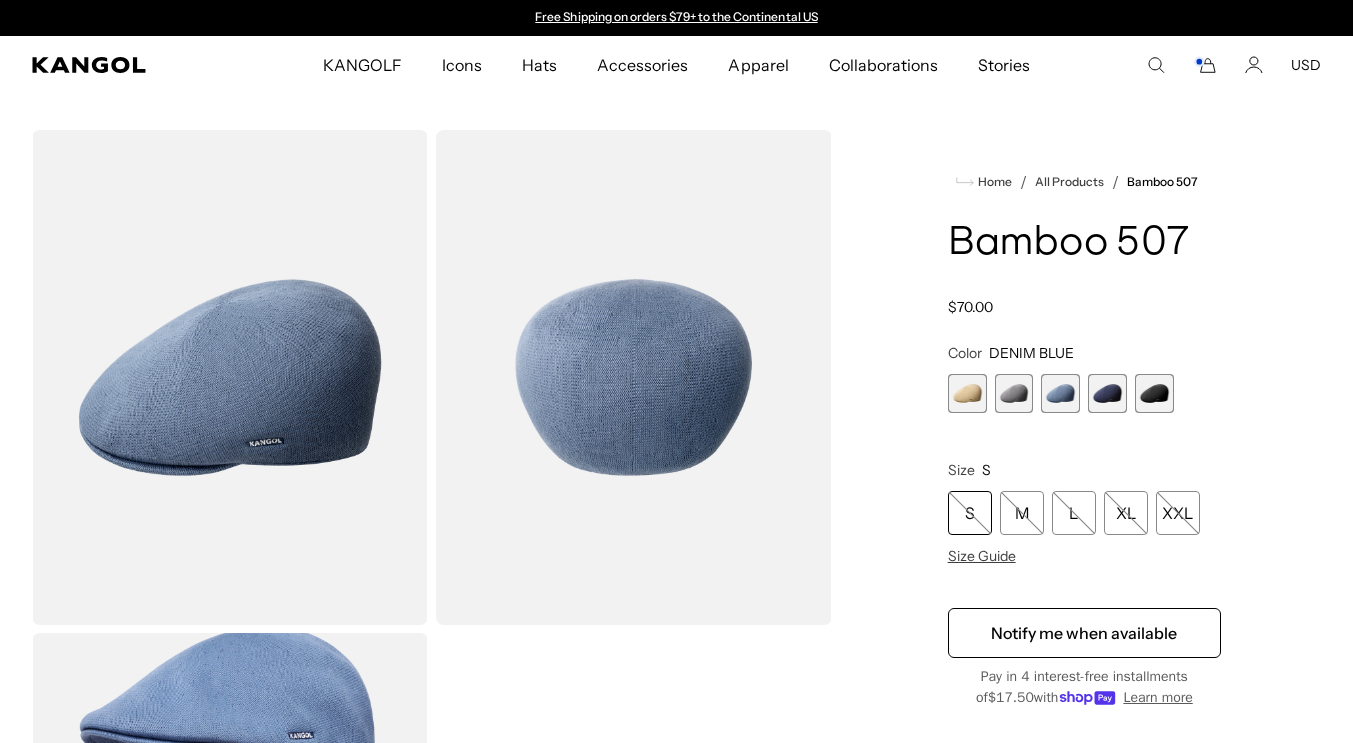 click at bounding box center (1107, 393) 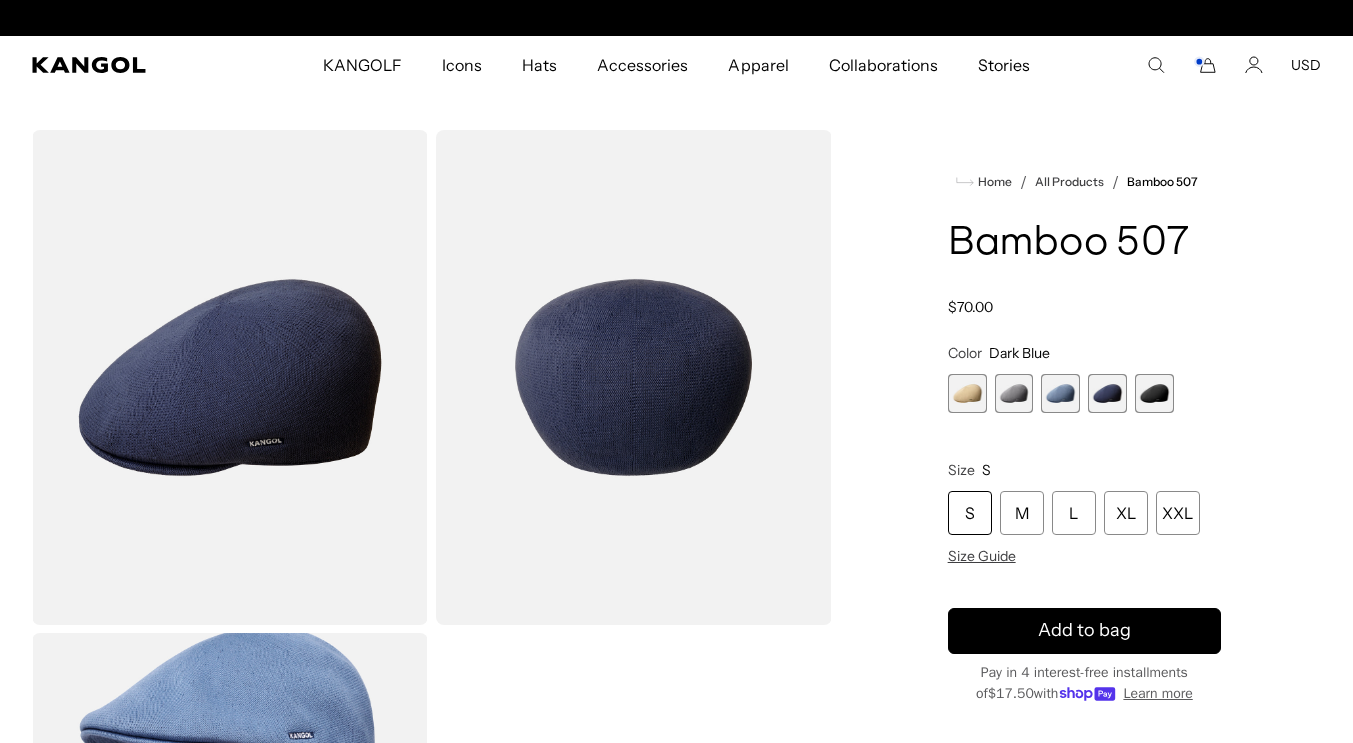 scroll, scrollTop: 0, scrollLeft: 412, axis: horizontal 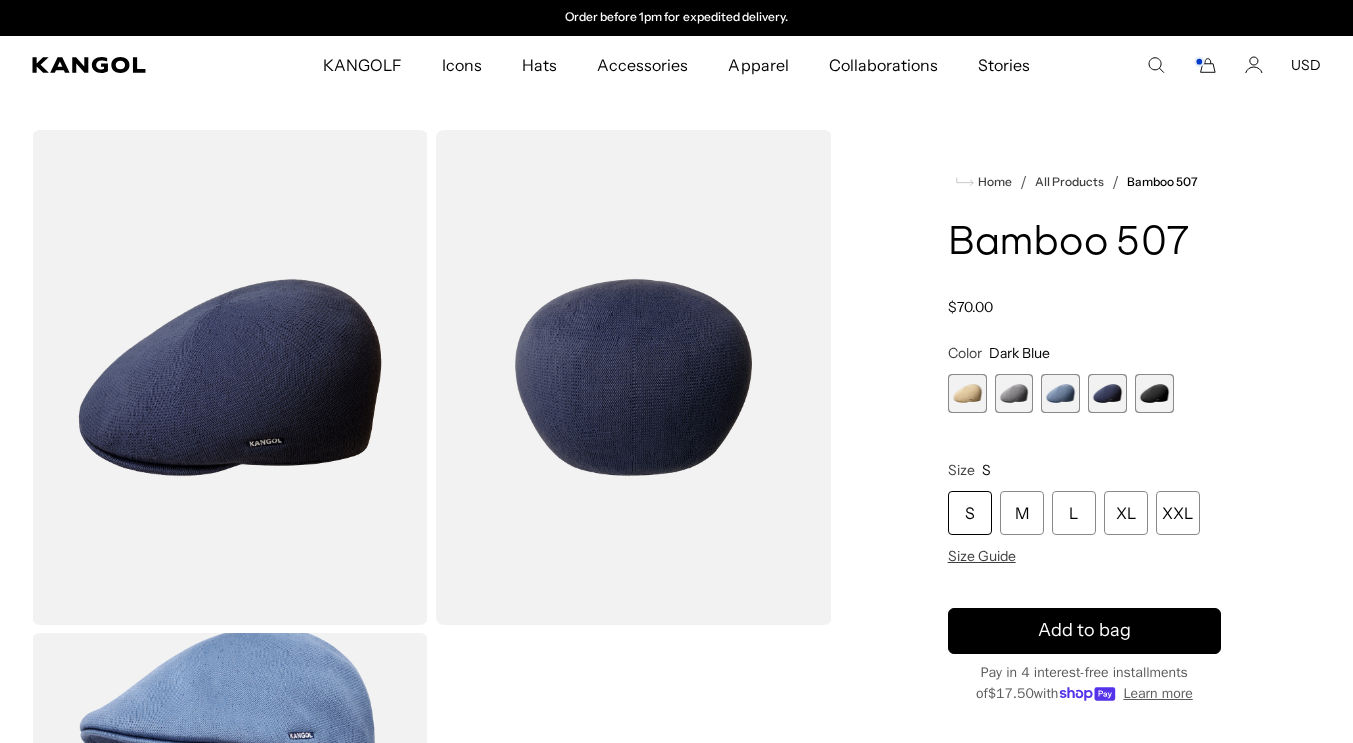 click on "S" at bounding box center [970, 513] 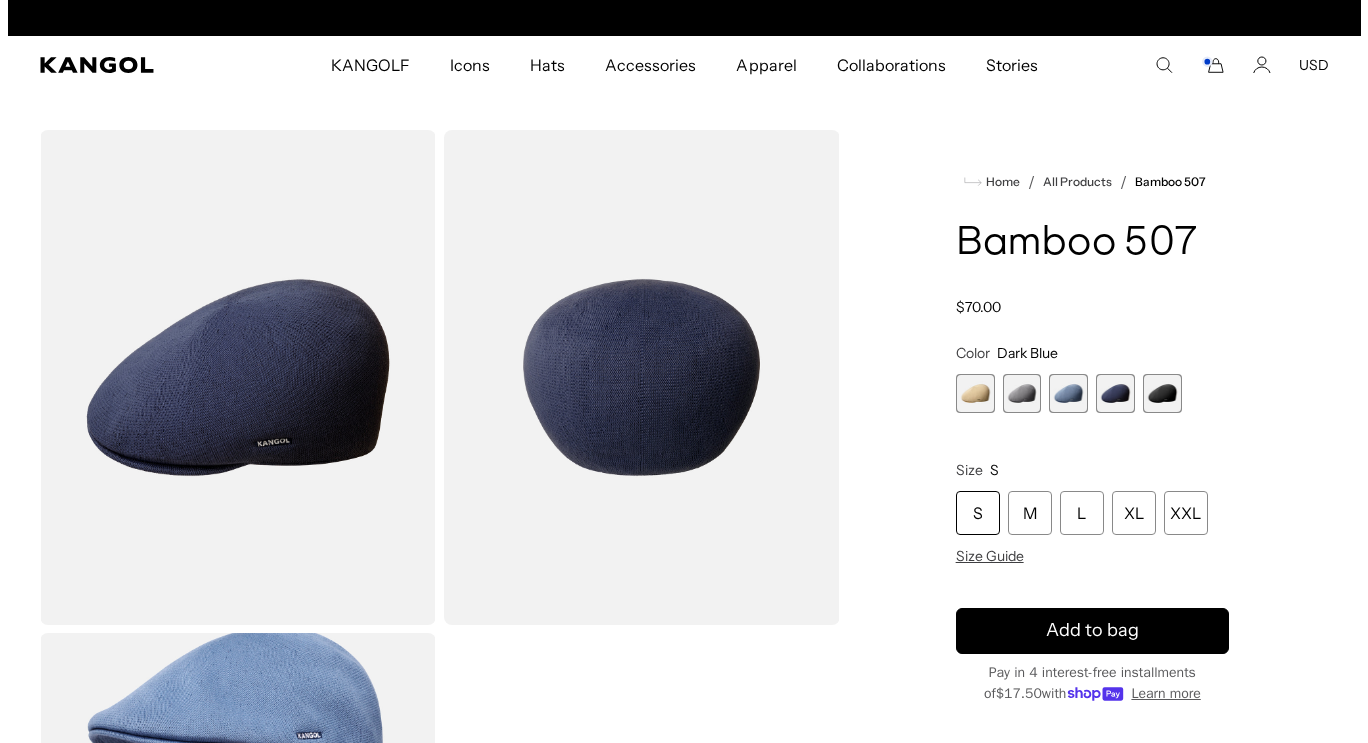 scroll, scrollTop: 0, scrollLeft: 0, axis: both 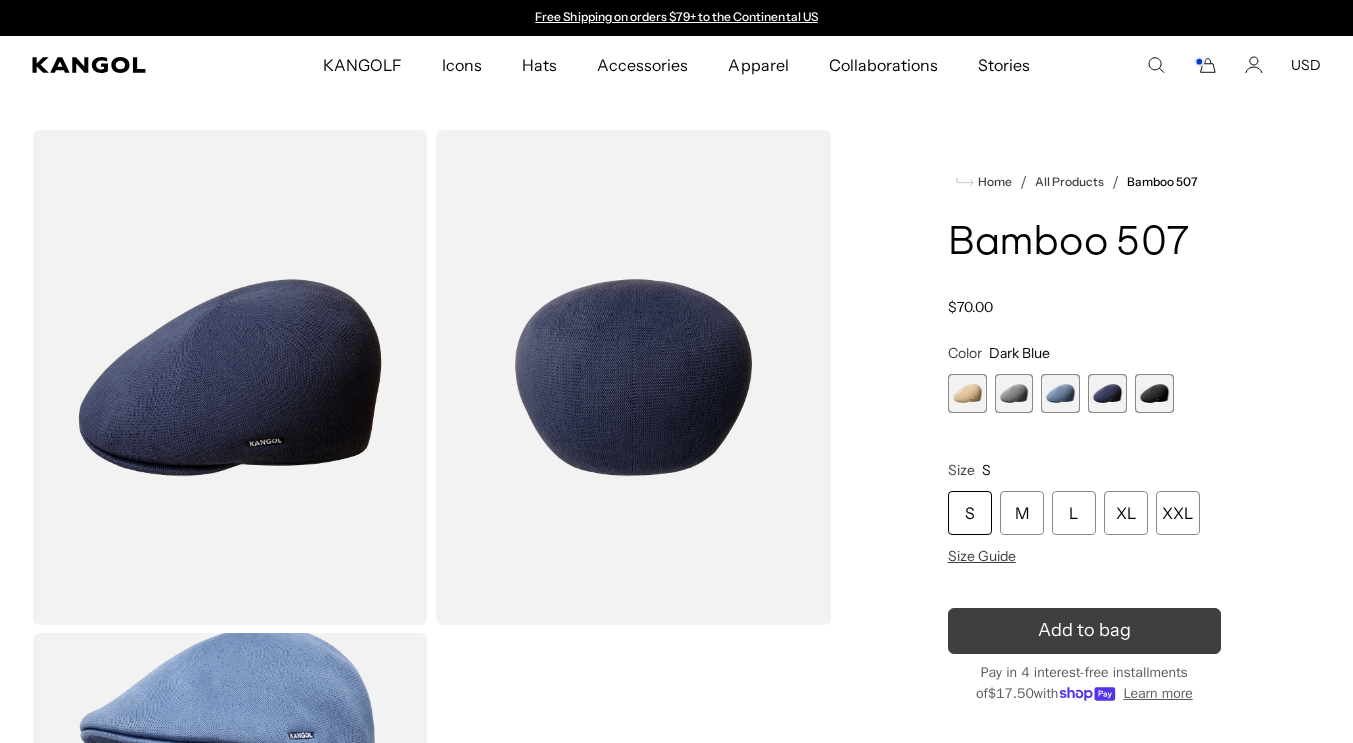 click 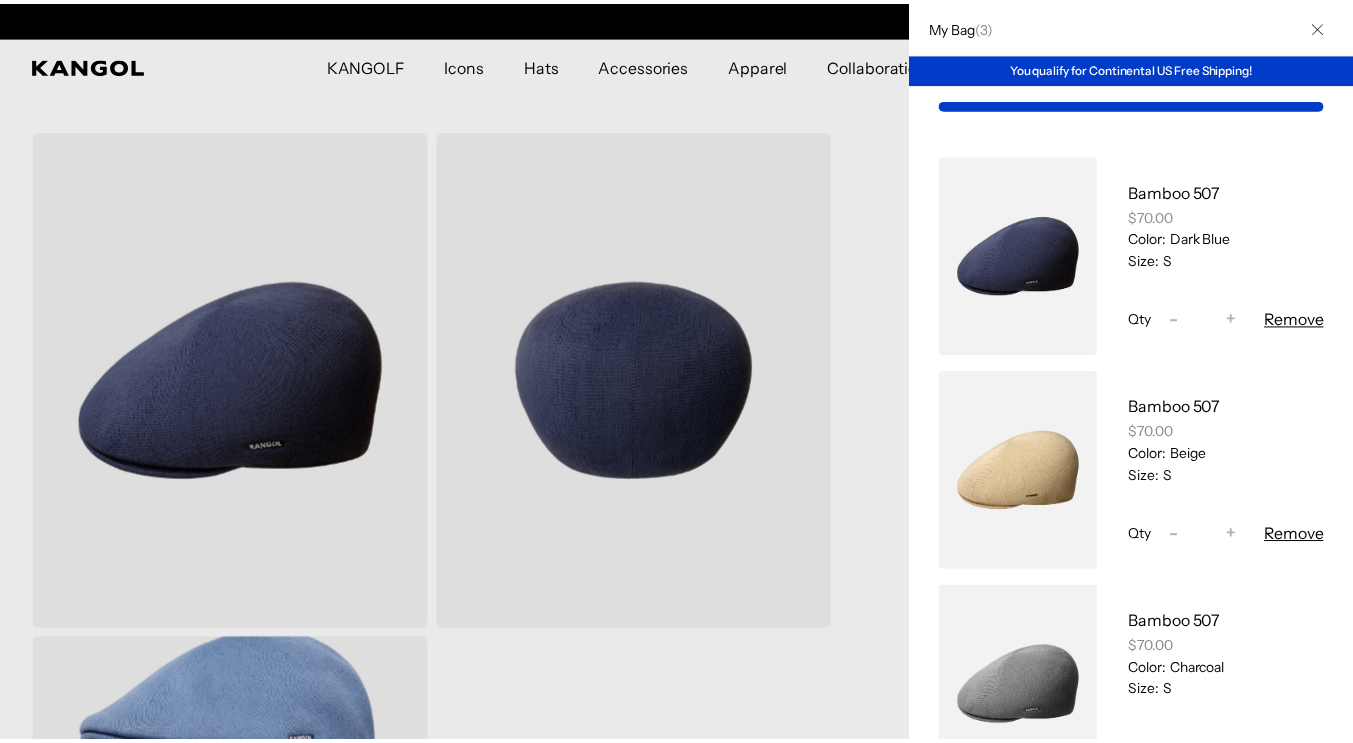 scroll, scrollTop: 0, scrollLeft: 412, axis: horizontal 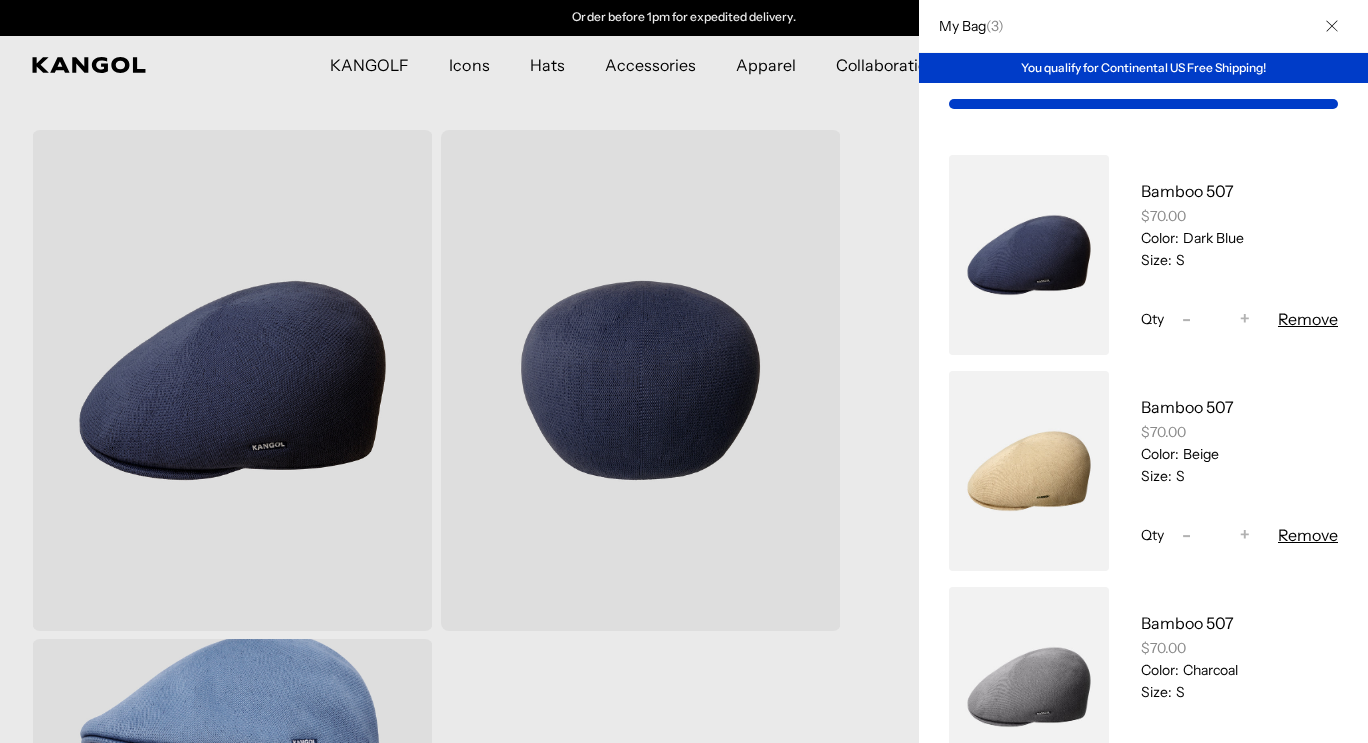 click at bounding box center [684, 371] 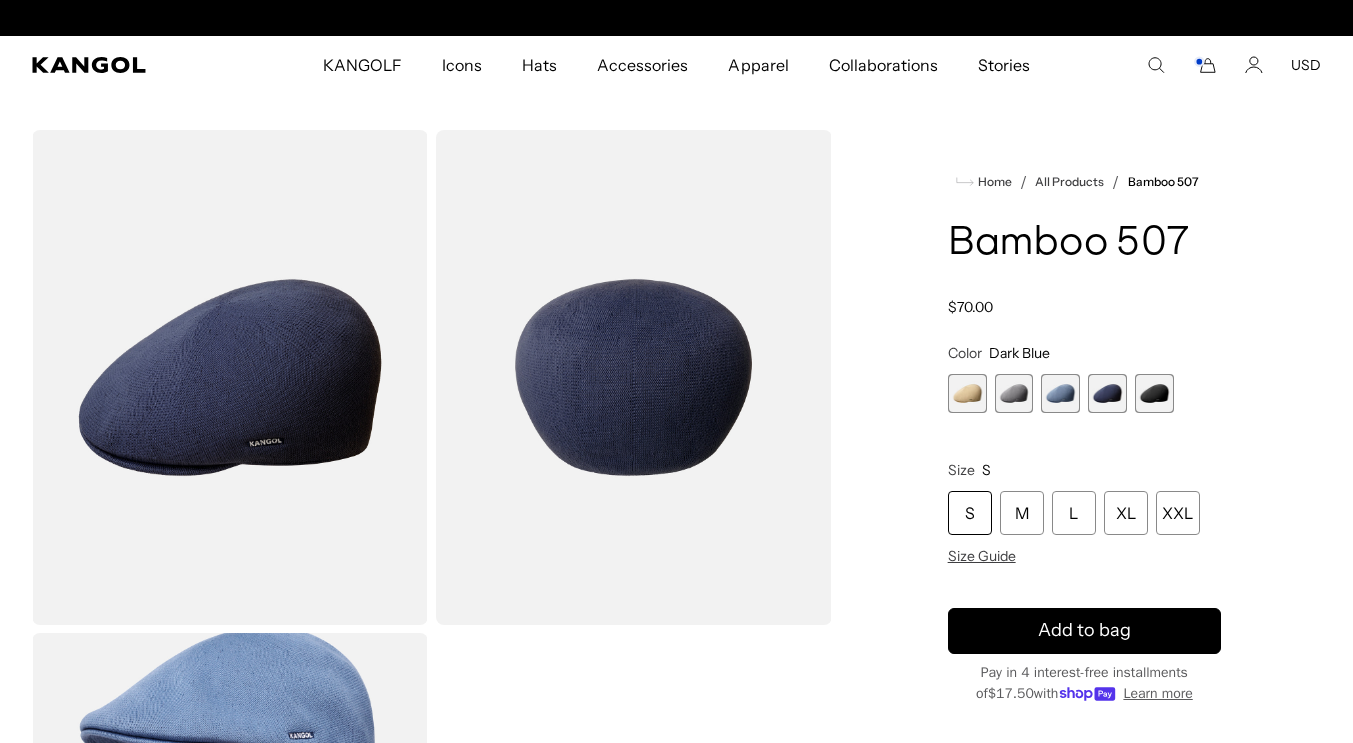 scroll, scrollTop: 0, scrollLeft: 0, axis: both 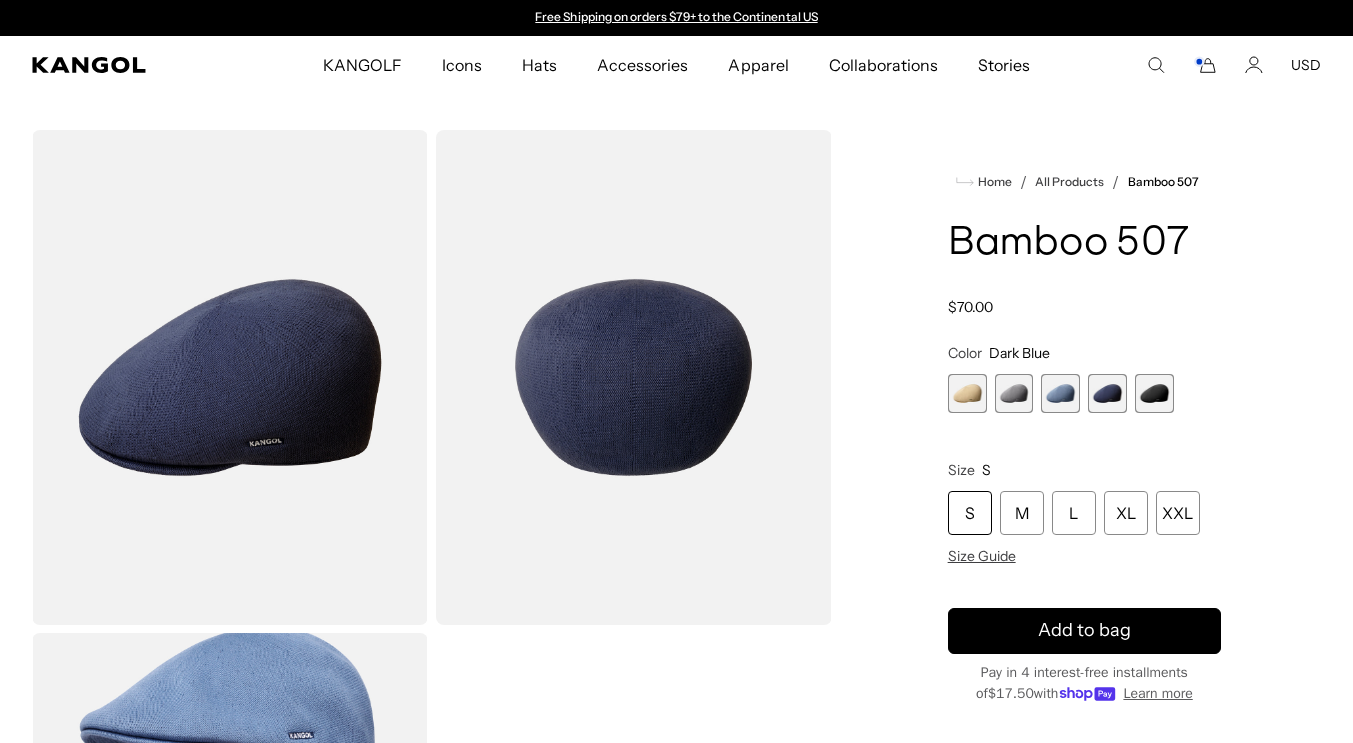 click at bounding box center [1154, 393] 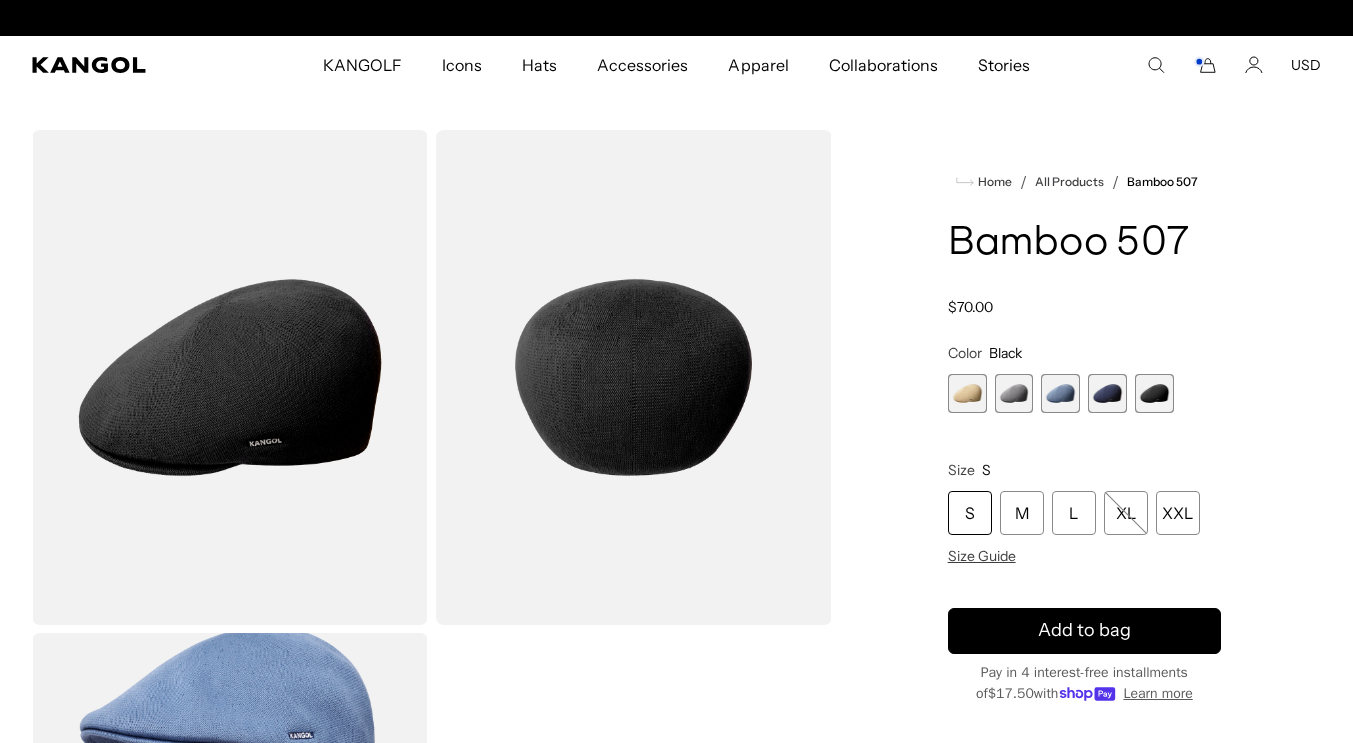 scroll, scrollTop: 0, scrollLeft: 412, axis: horizontal 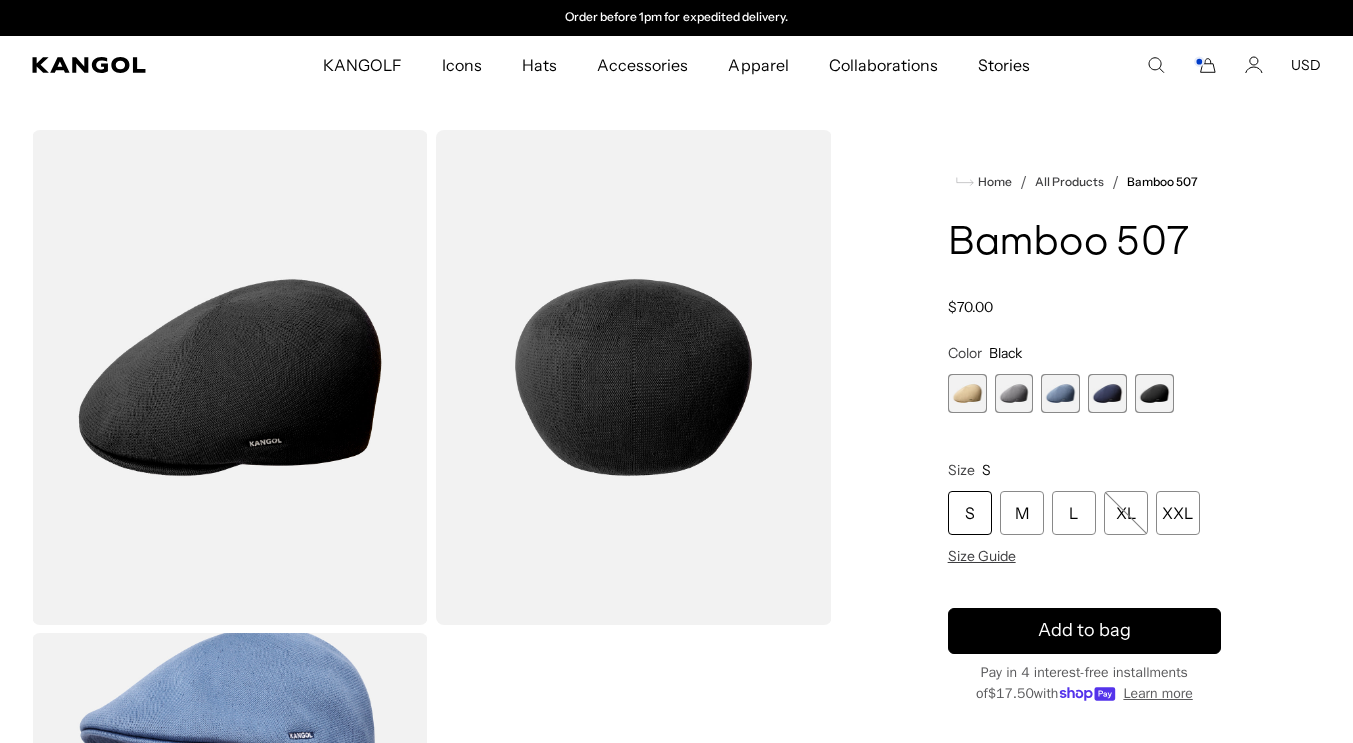 click on "S" at bounding box center [970, 513] 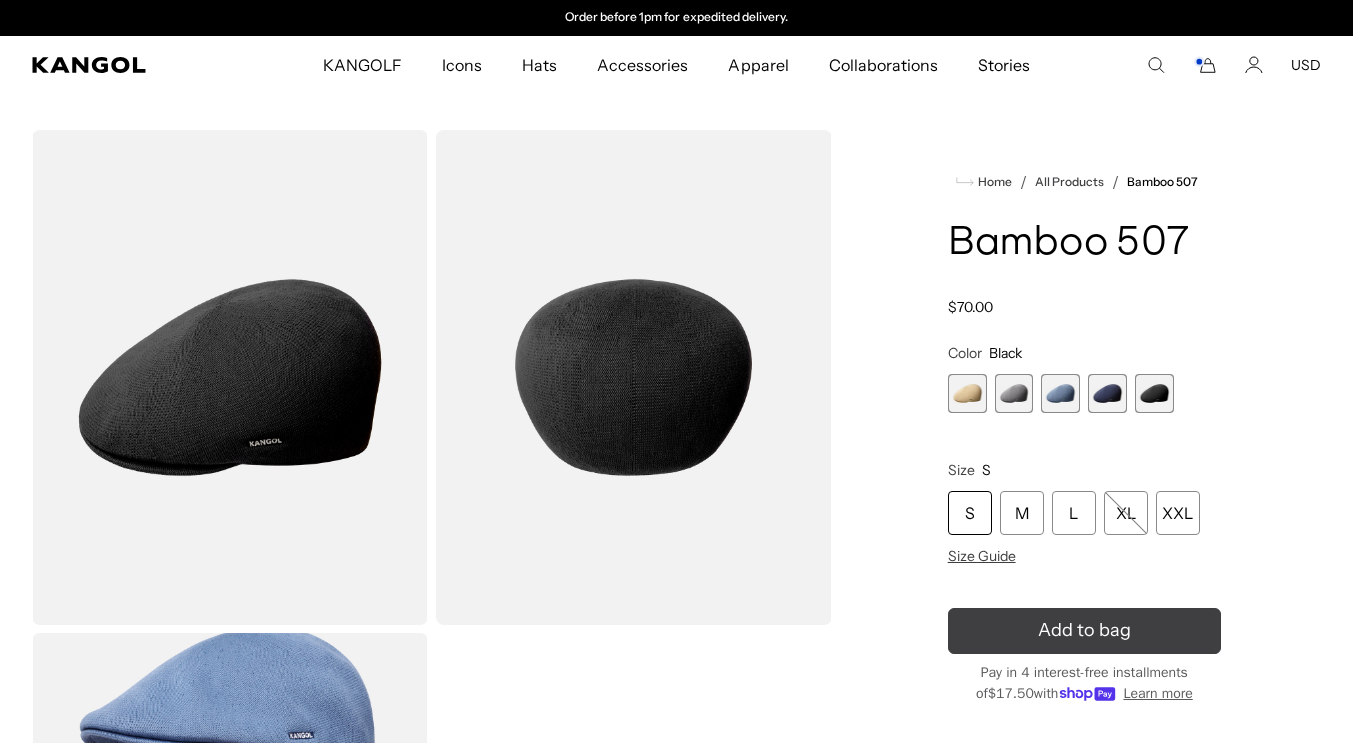 click on "Add to bag" at bounding box center [1084, 630] 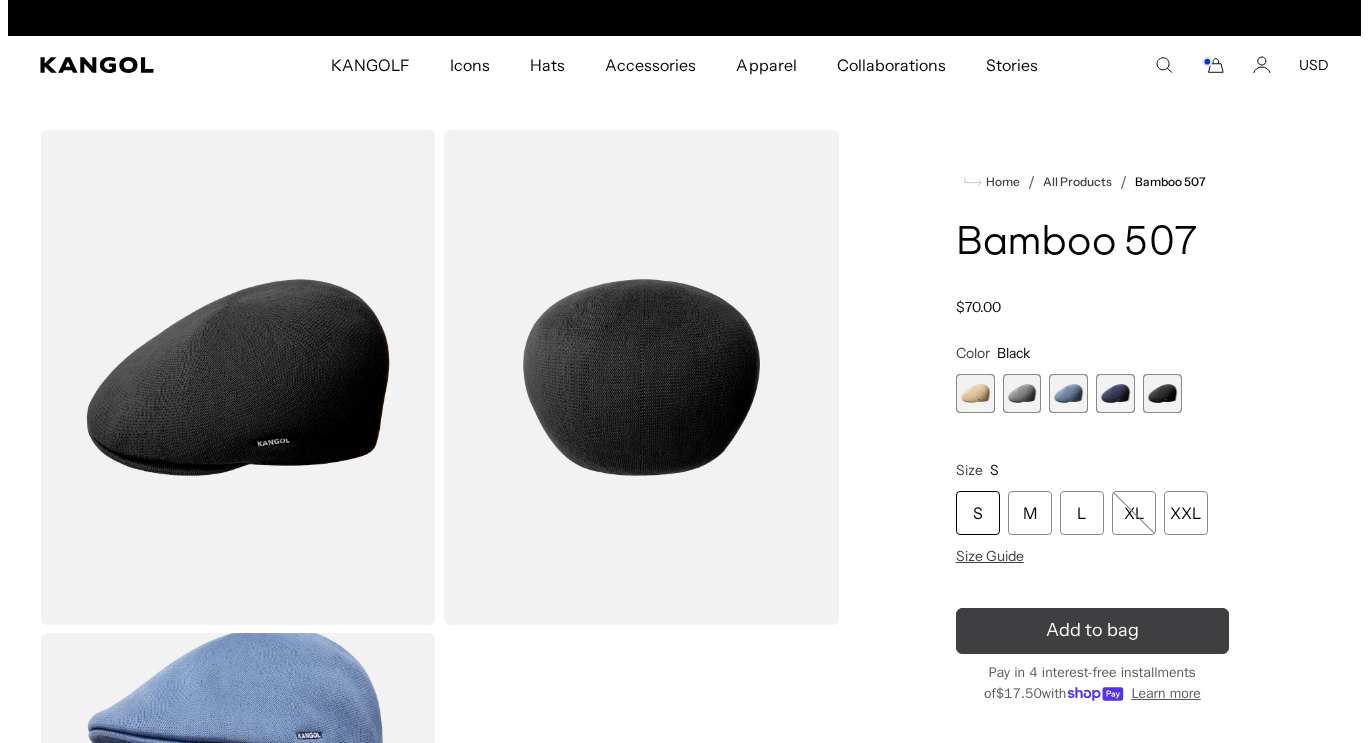 scroll, scrollTop: 0, scrollLeft: 0, axis: both 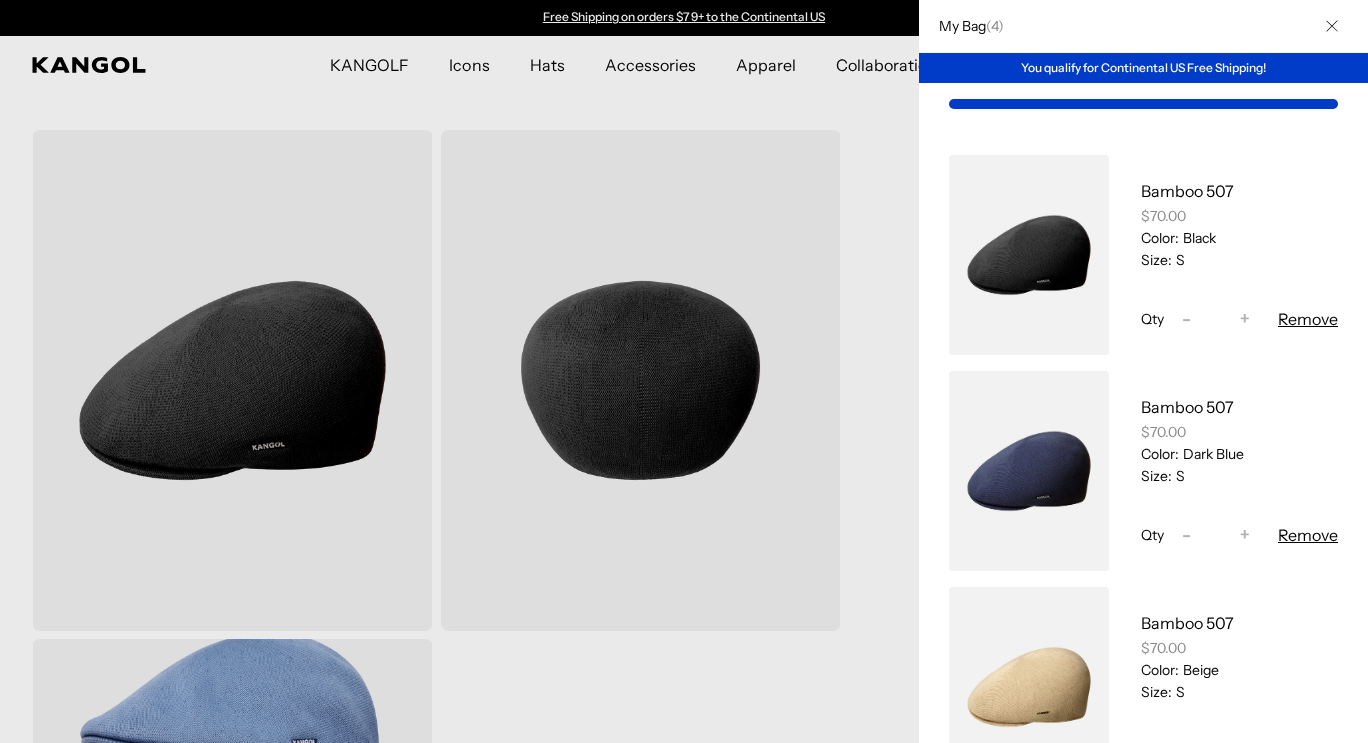 click at bounding box center (684, 371) 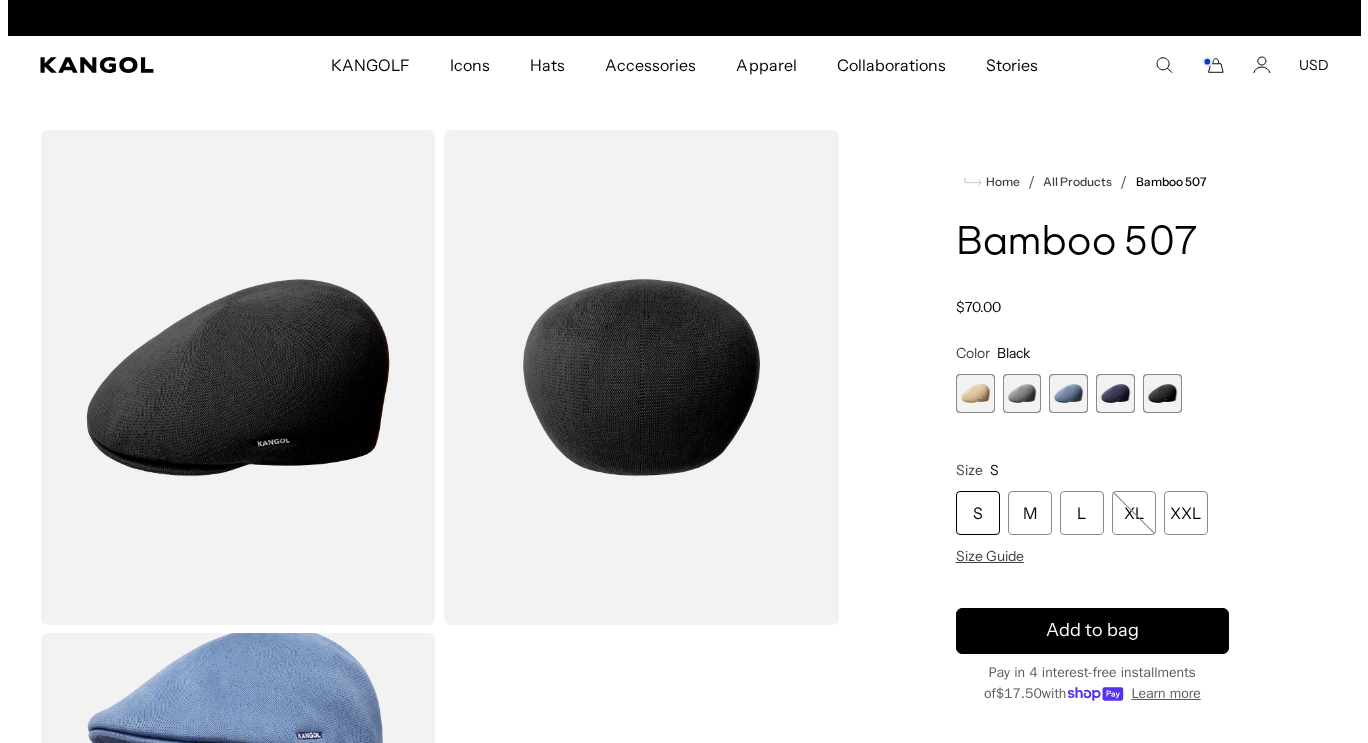 scroll, scrollTop: 0, scrollLeft: 412, axis: horizontal 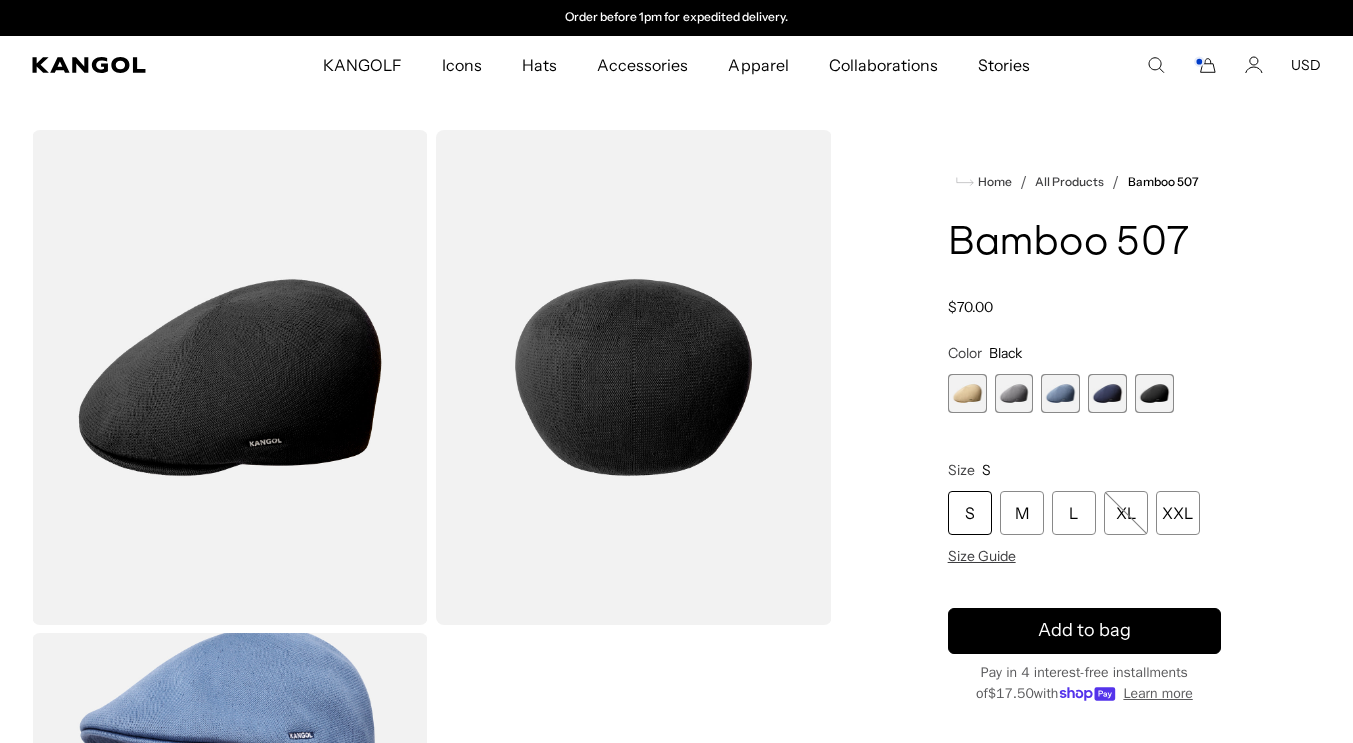 click 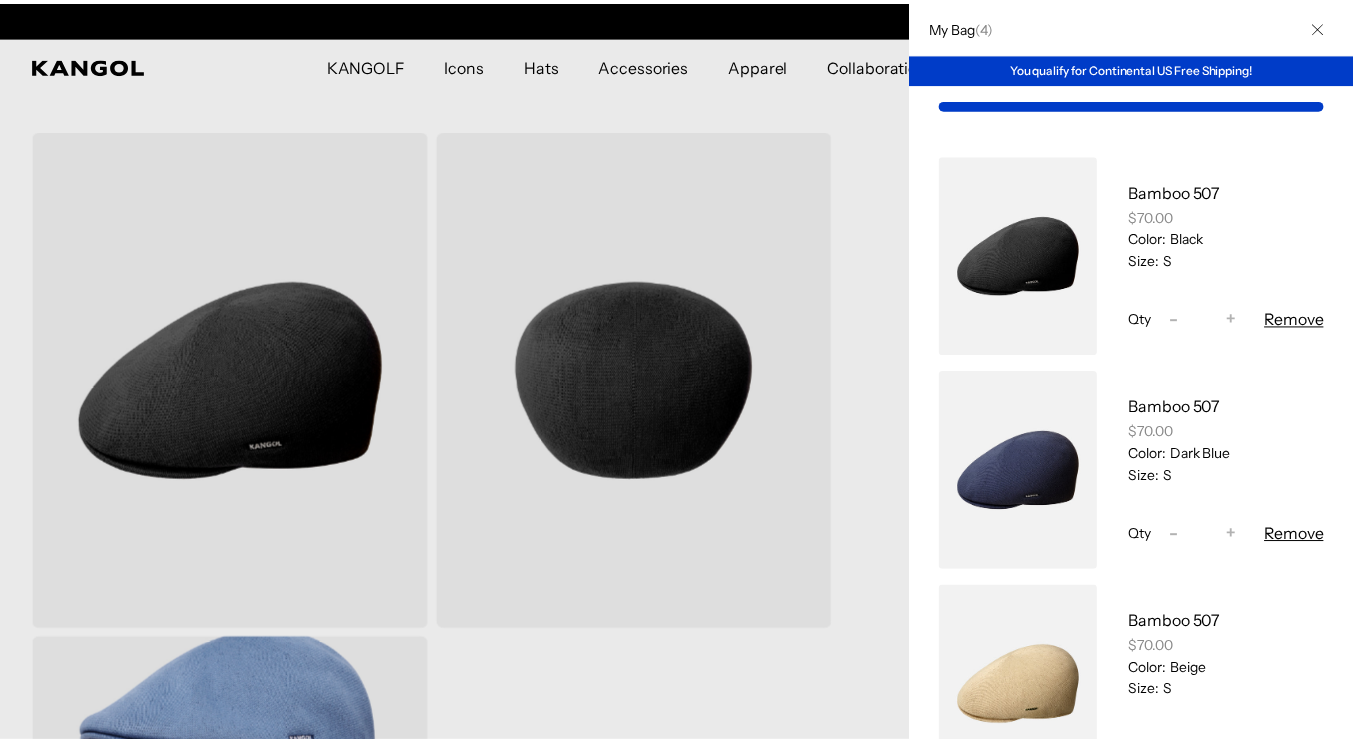 scroll, scrollTop: 0, scrollLeft: 0, axis: both 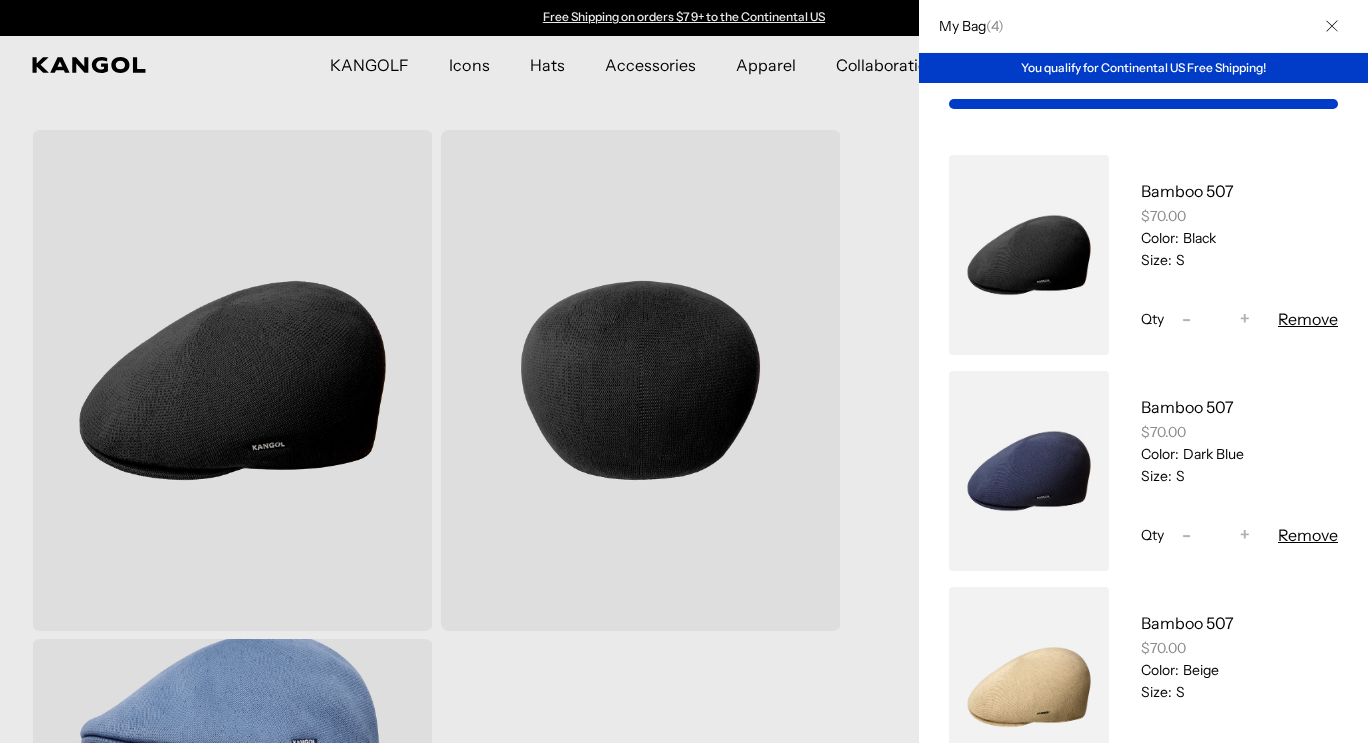 click at bounding box center [684, 371] 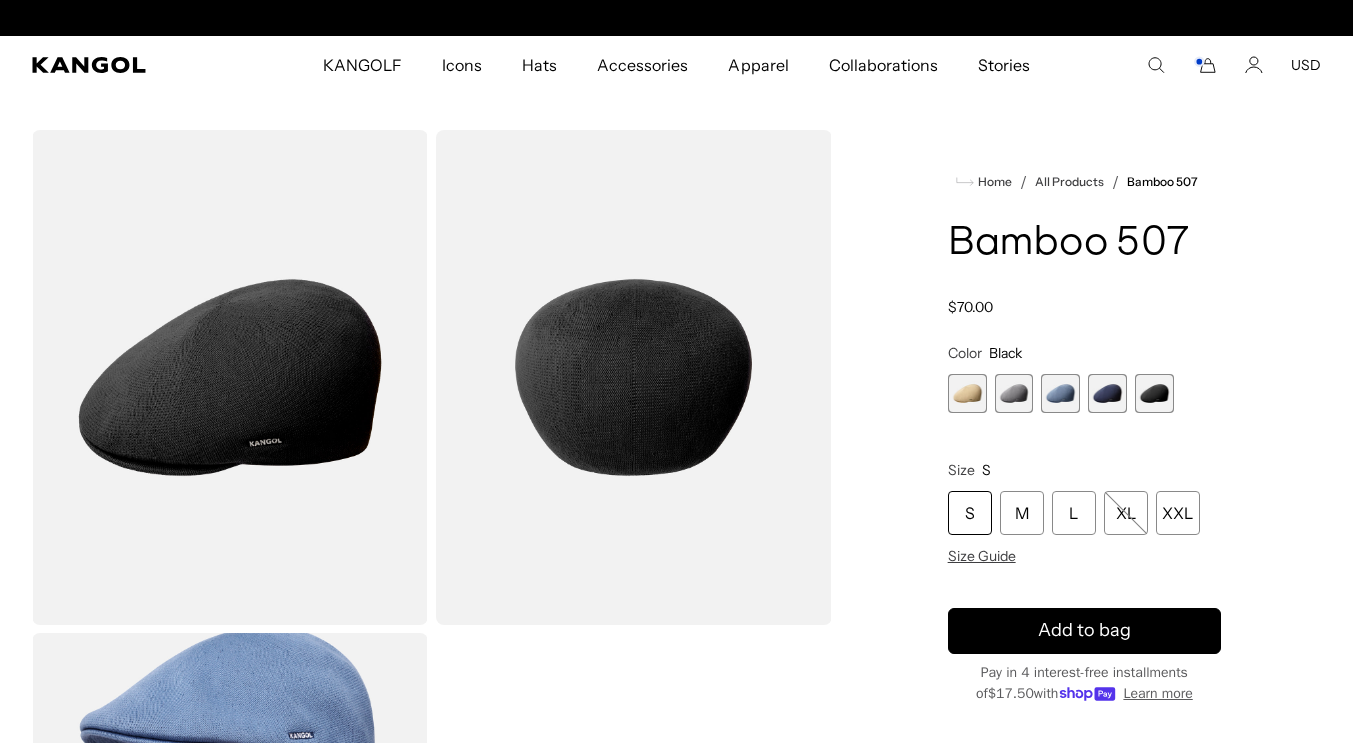 scroll, scrollTop: 0, scrollLeft: 412, axis: horizontal 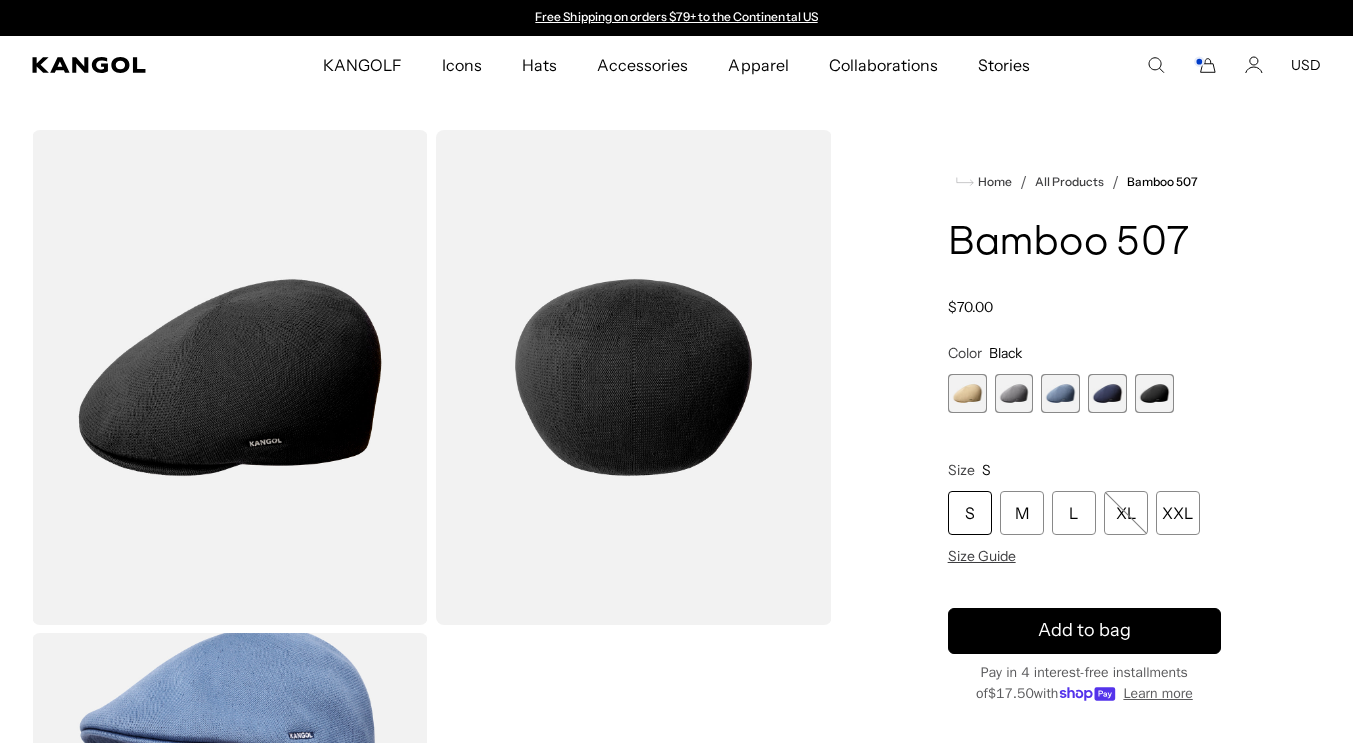 click at bounding box center (1107, 393) 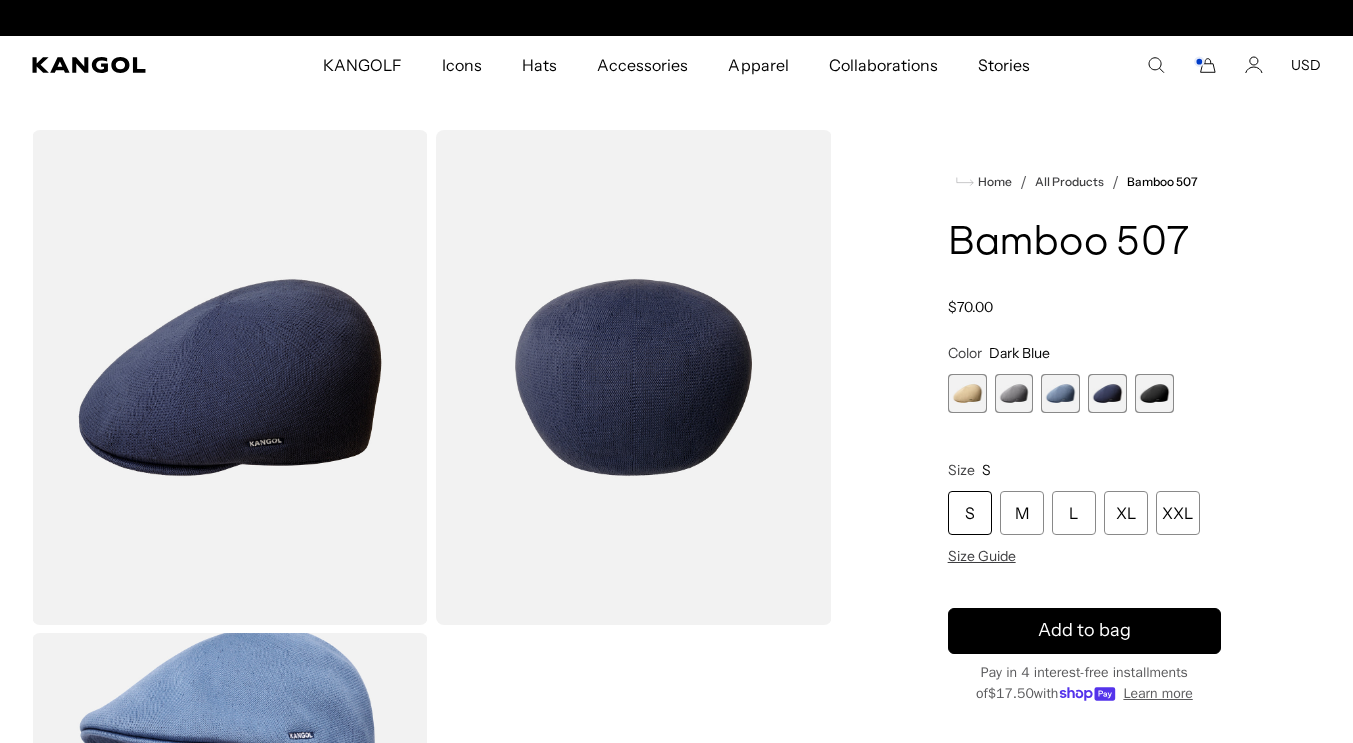 scroll, scrollTop: 0, scrollLeft: 412, axis: horizontal 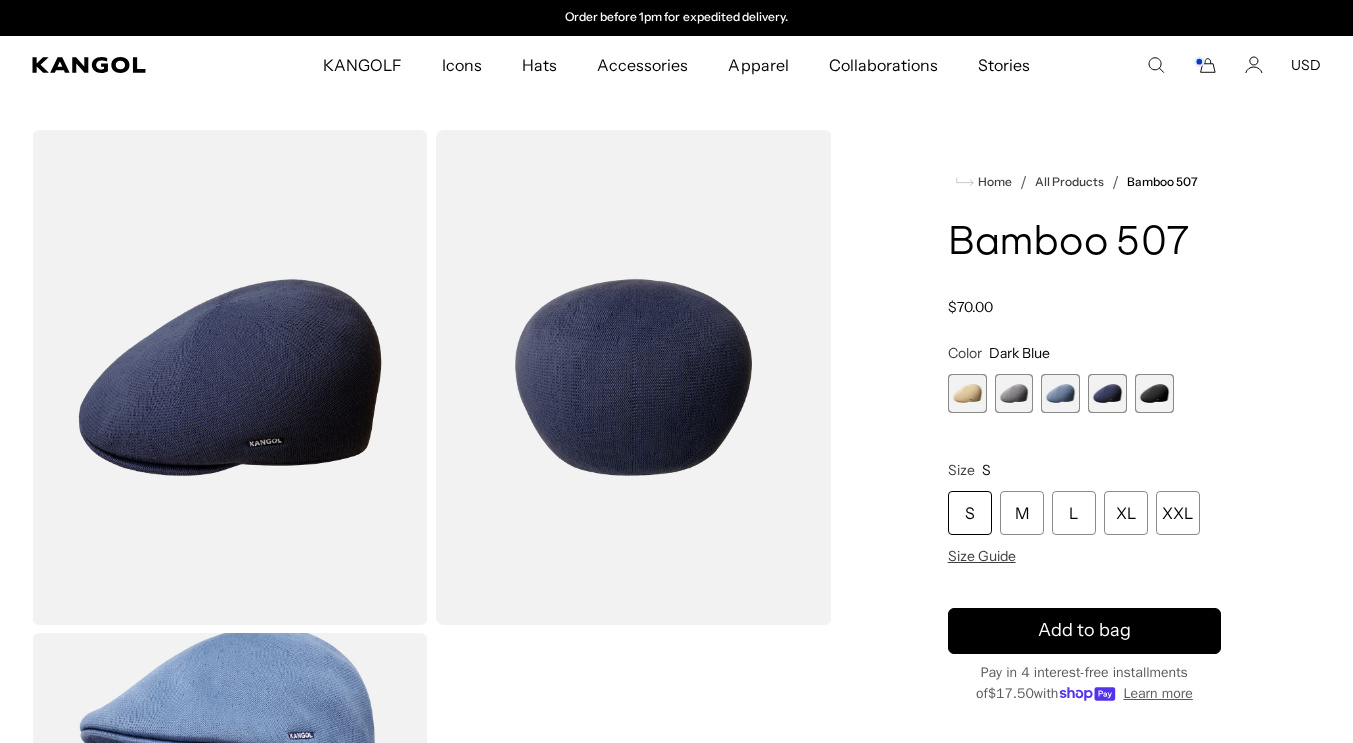 click at bounding box center (1060, 393) 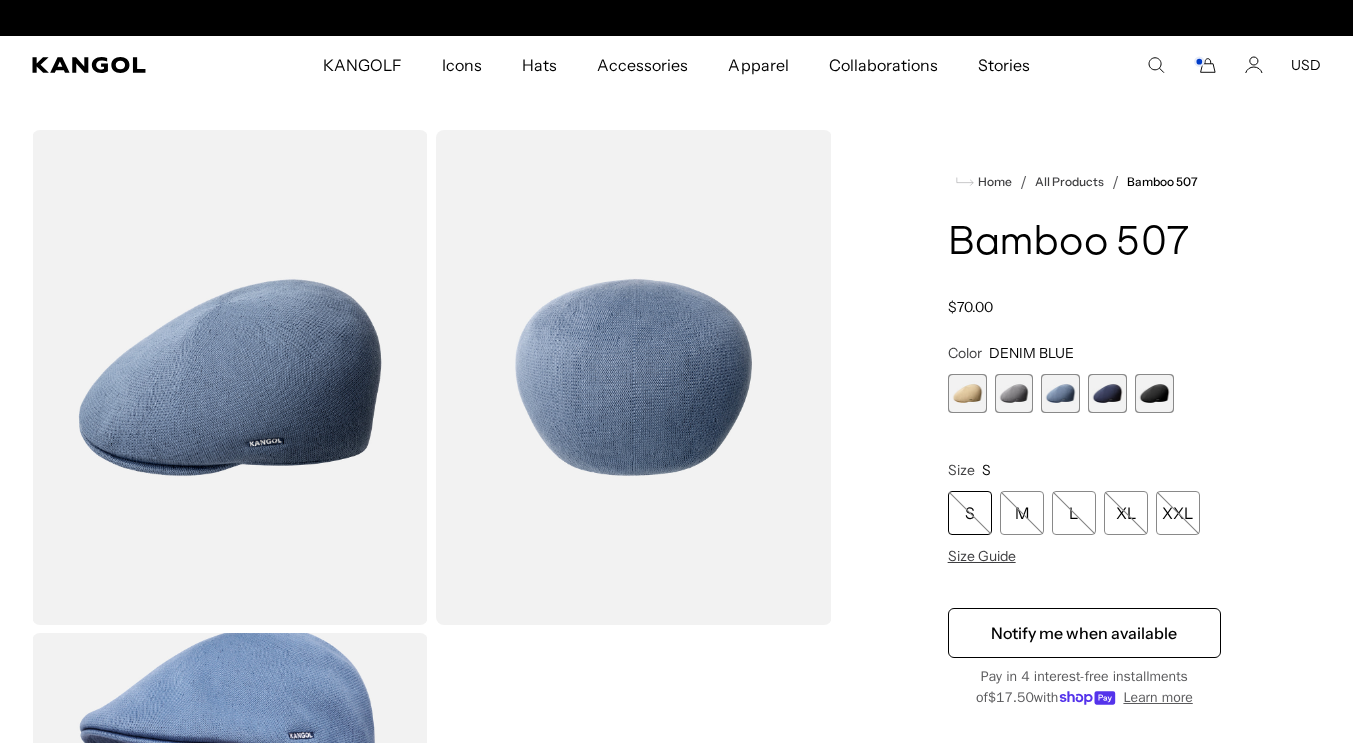 scroll, scrollTop: 0, scrollLeft: 0, axis: both 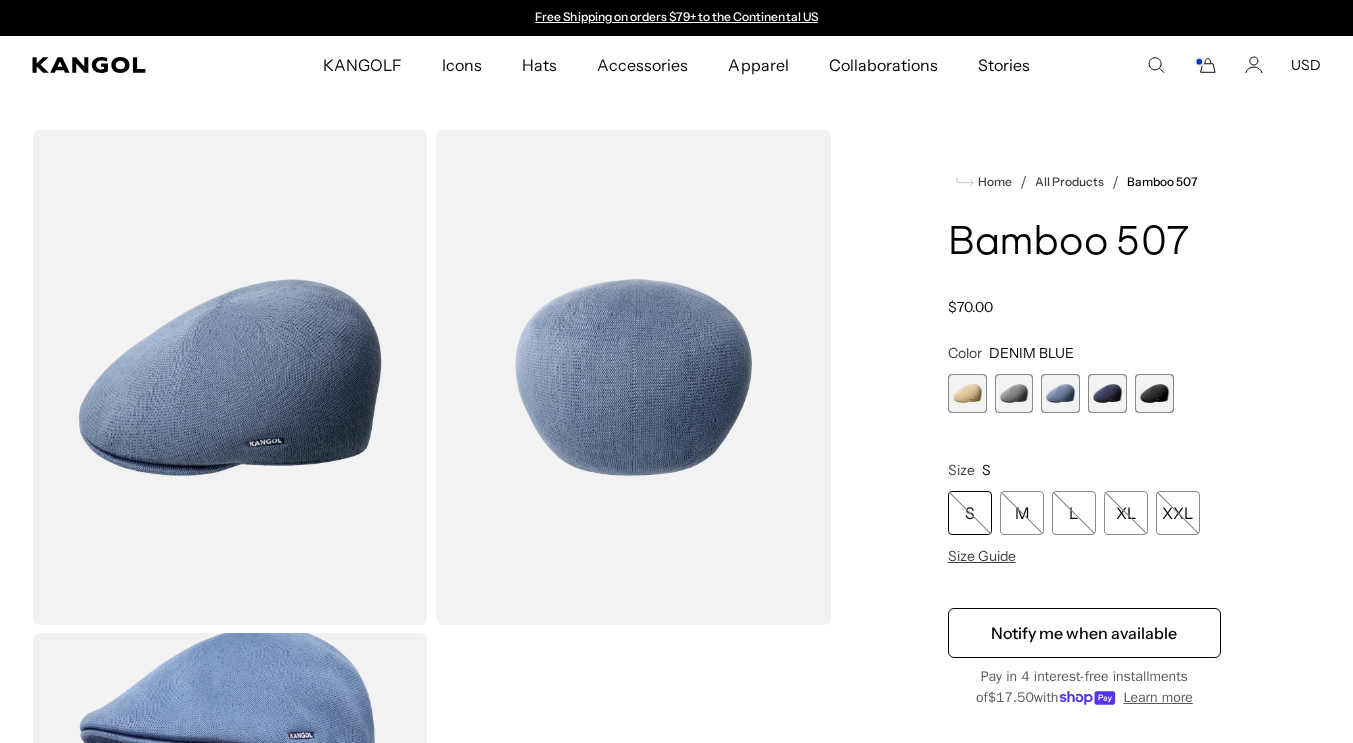 drag, startPoint x: 1024, startPoint y: 396, endPoint x: 1013, endPoint y: 398, distance: 11.18034 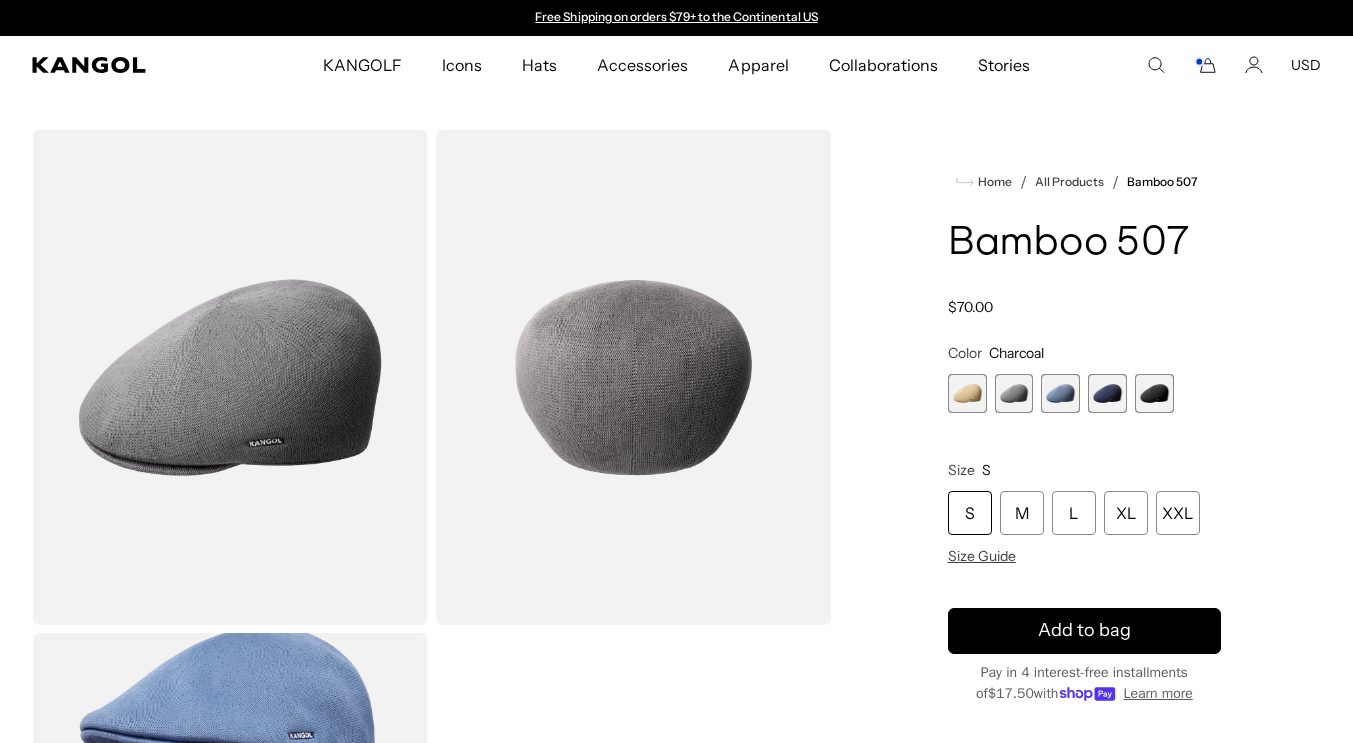 click at bounding box center [967, 393] 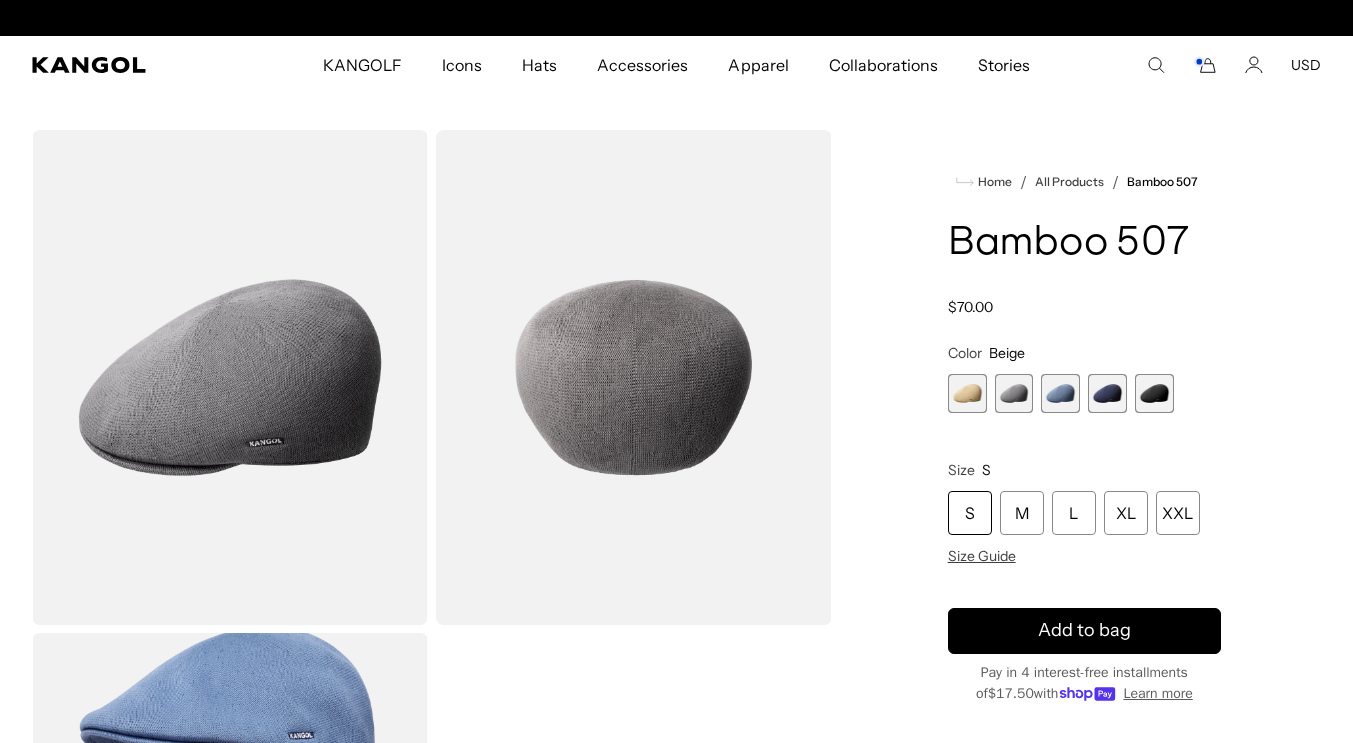 scroll, scrollTop: 0, scrollLeft: 412, axis: horizontal 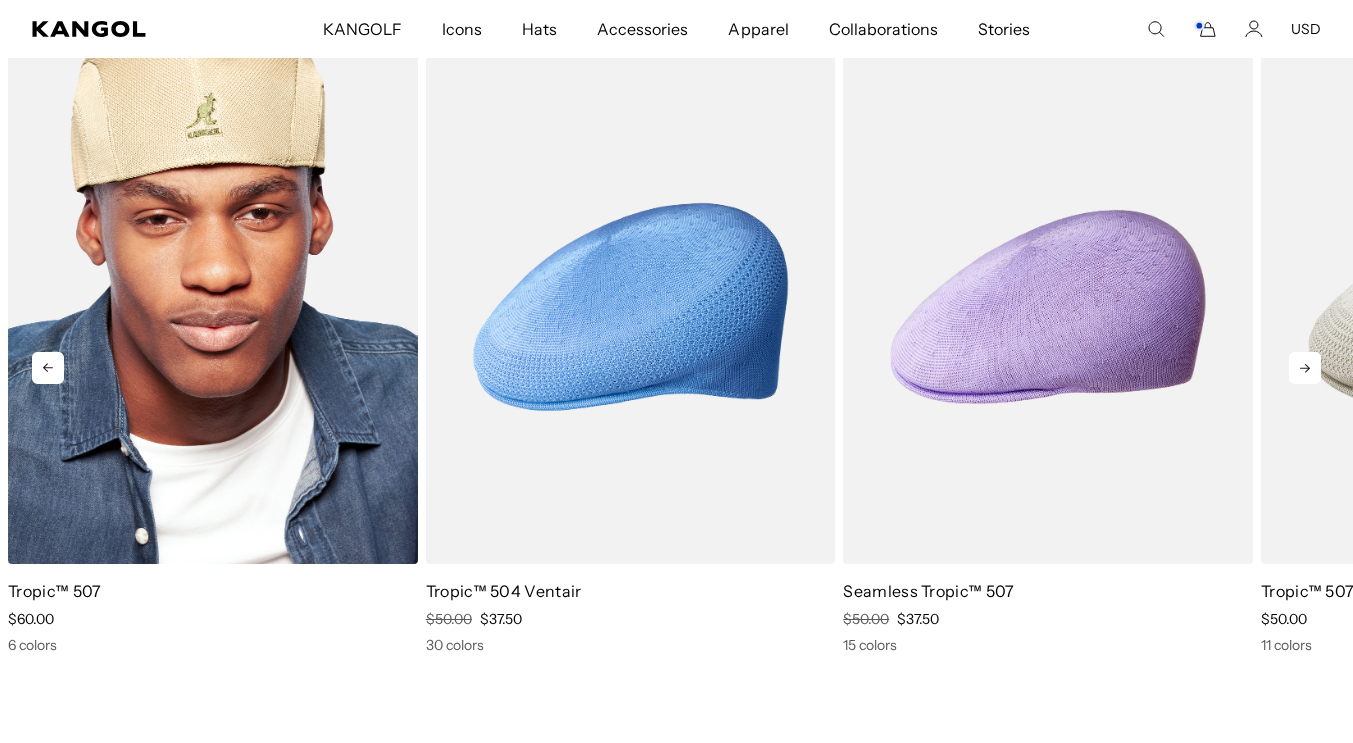 click at bounding box center (213, 307) 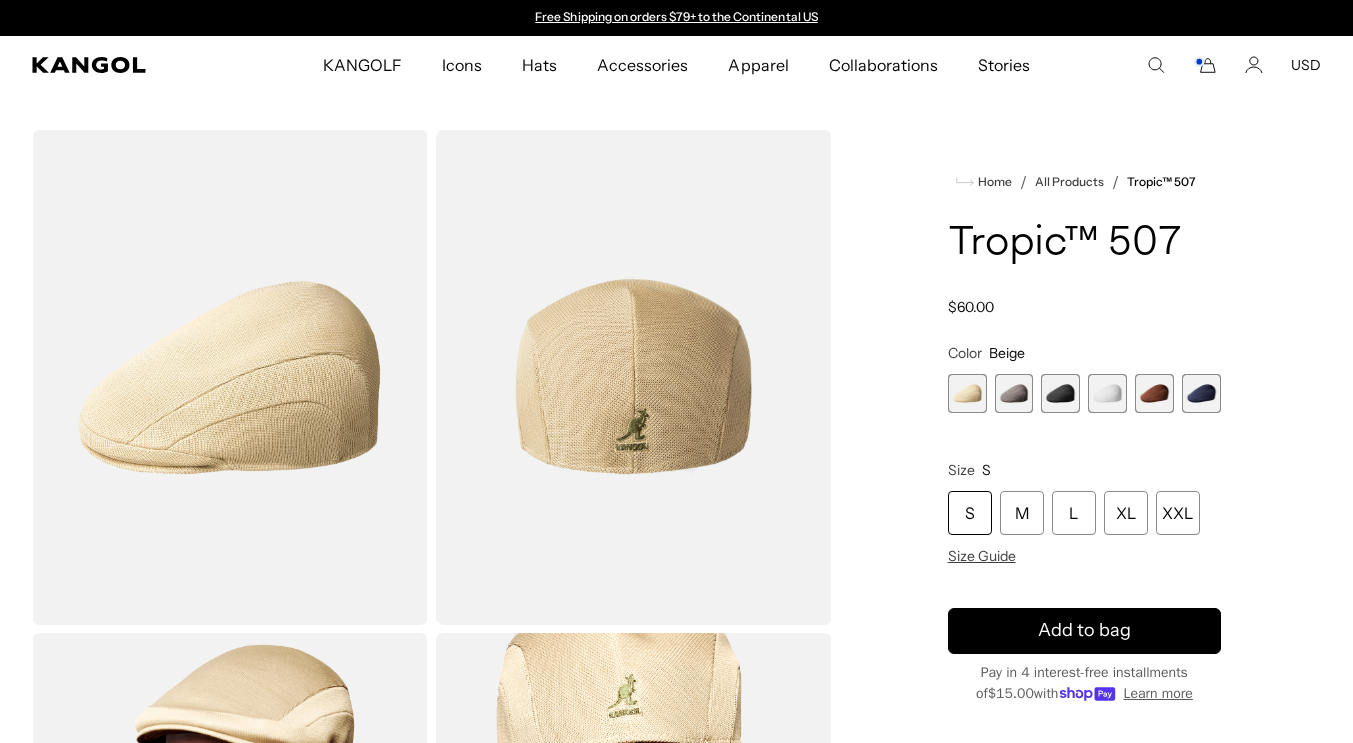 scroll, scrollTop: 0, scrollLeft: 0, axis: both 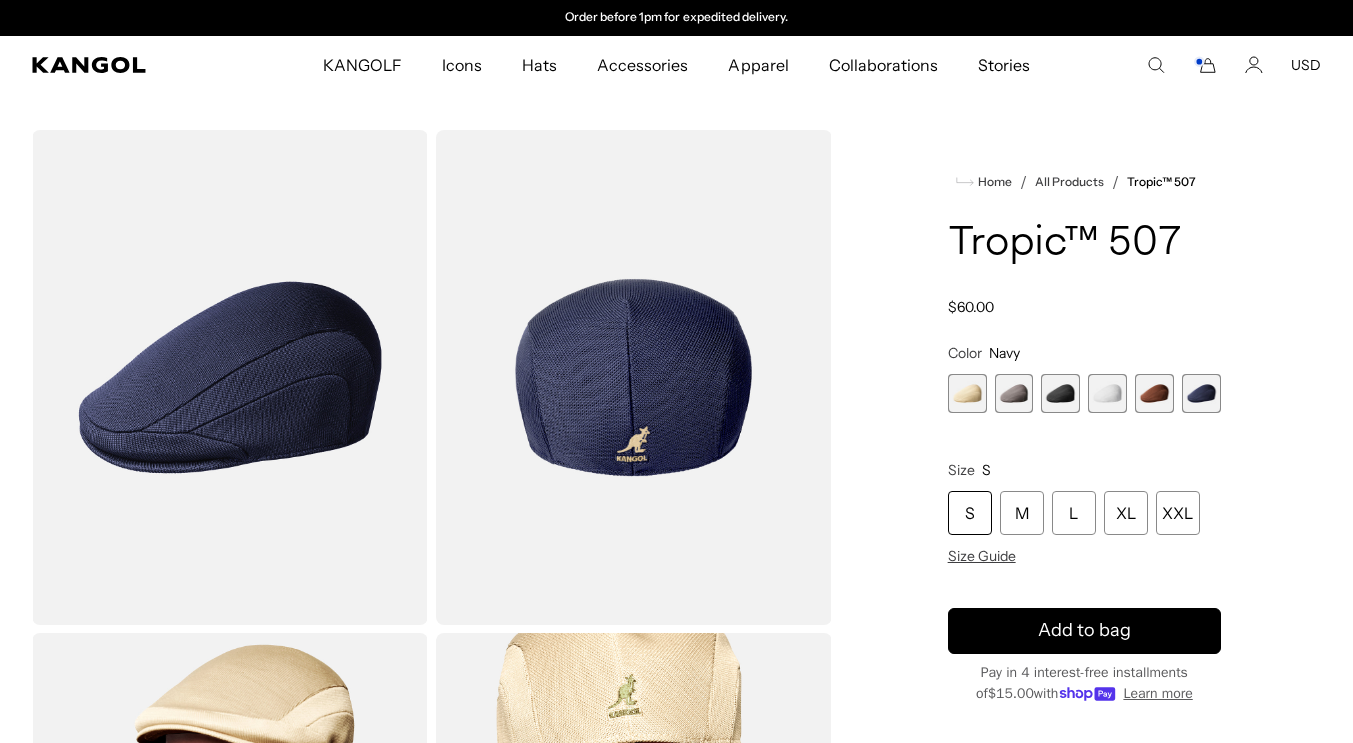 click at bounding box center (1154, 393) 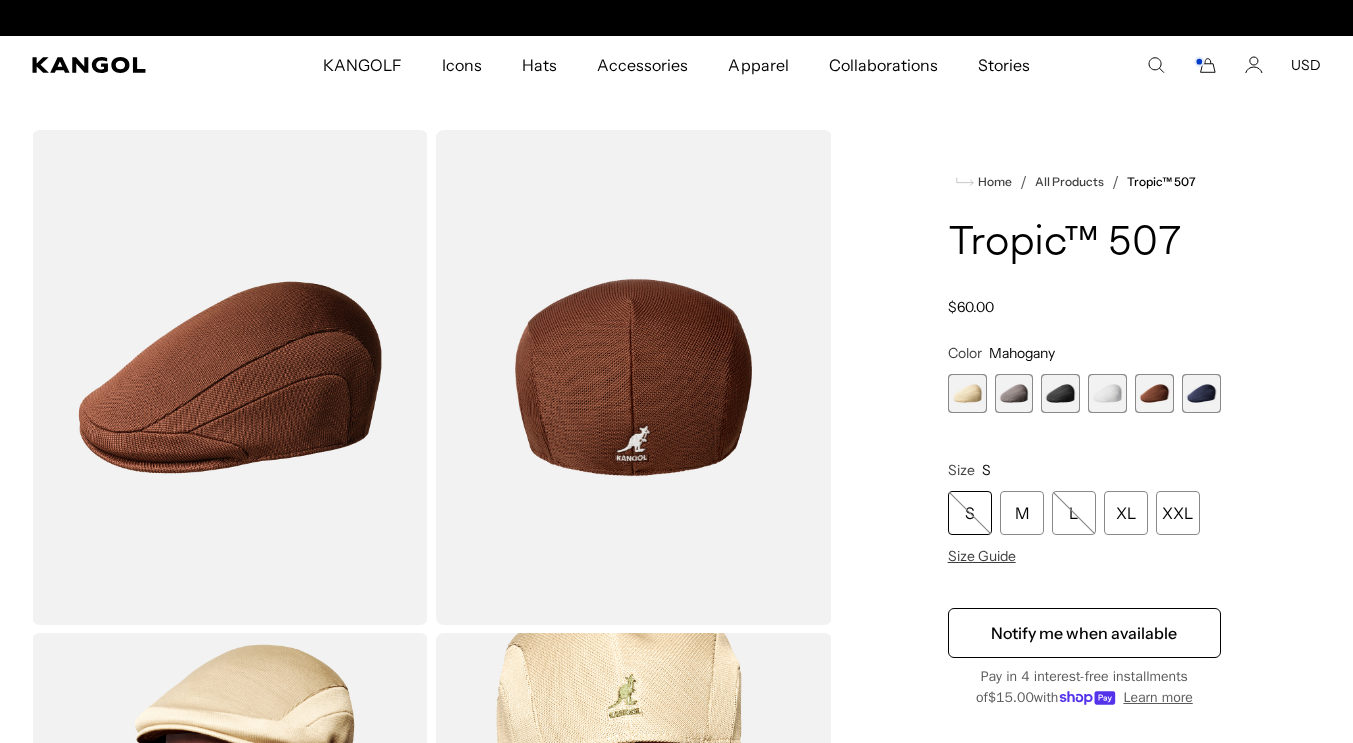 scroll, scrollTop: 0, scrollLeft: 412, axis: horizontal 